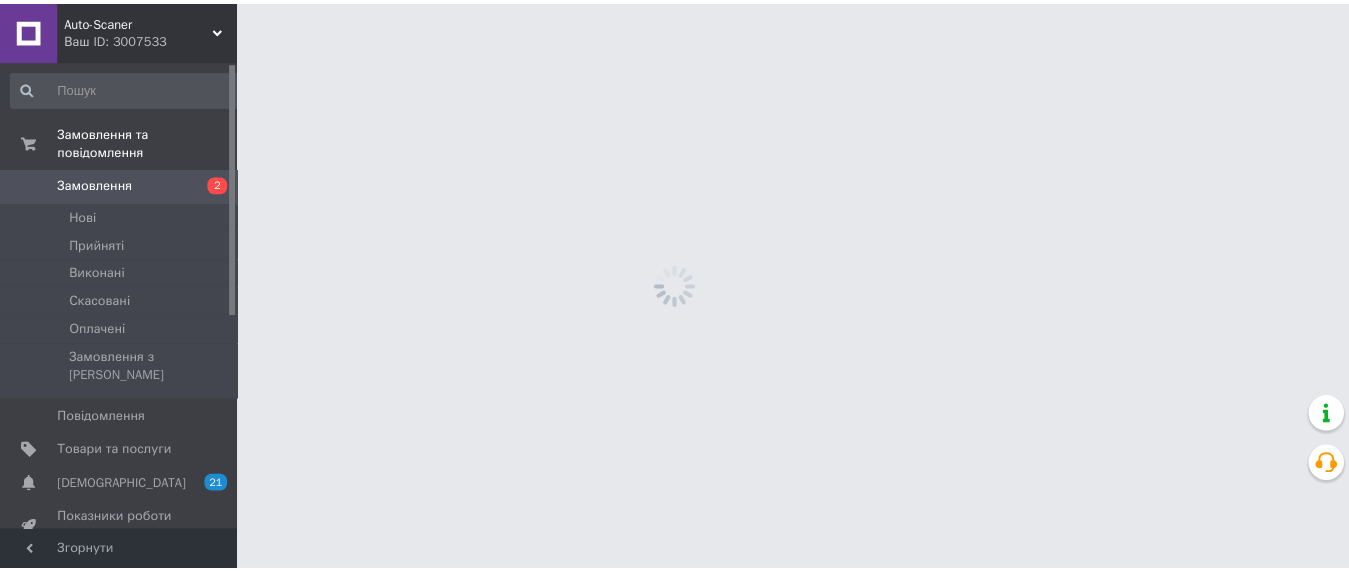 scroll, scrollTop: 0, scrollLeft: 0, axis: both 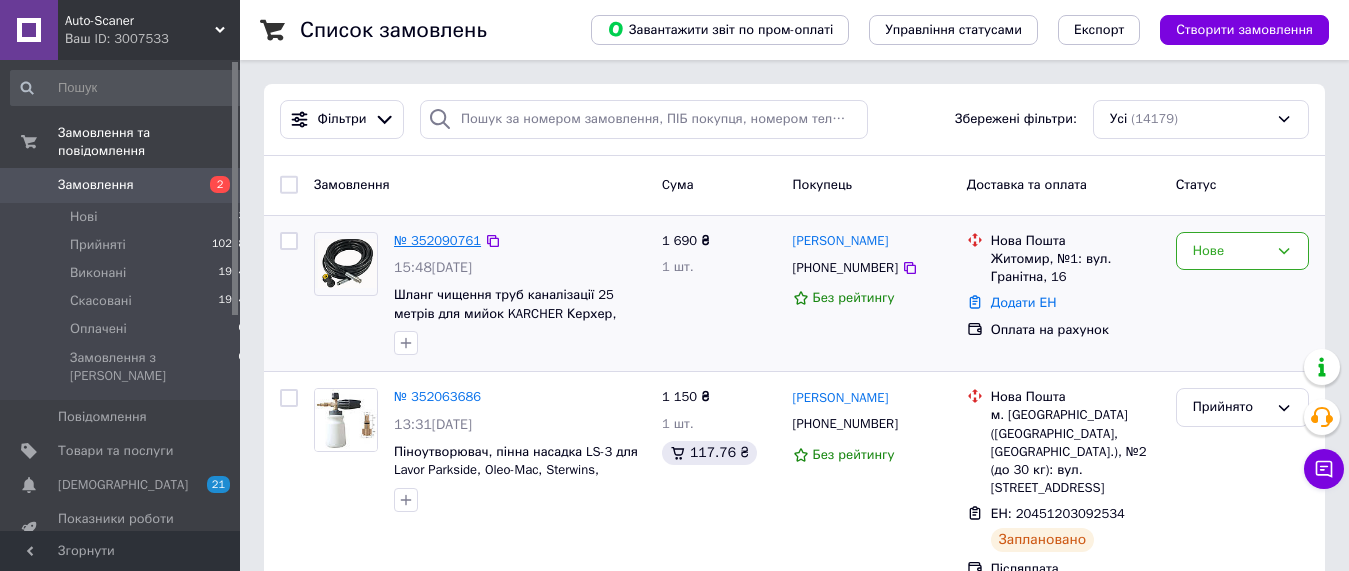 click on "№ 352090761" at bounding box center (437, 240) 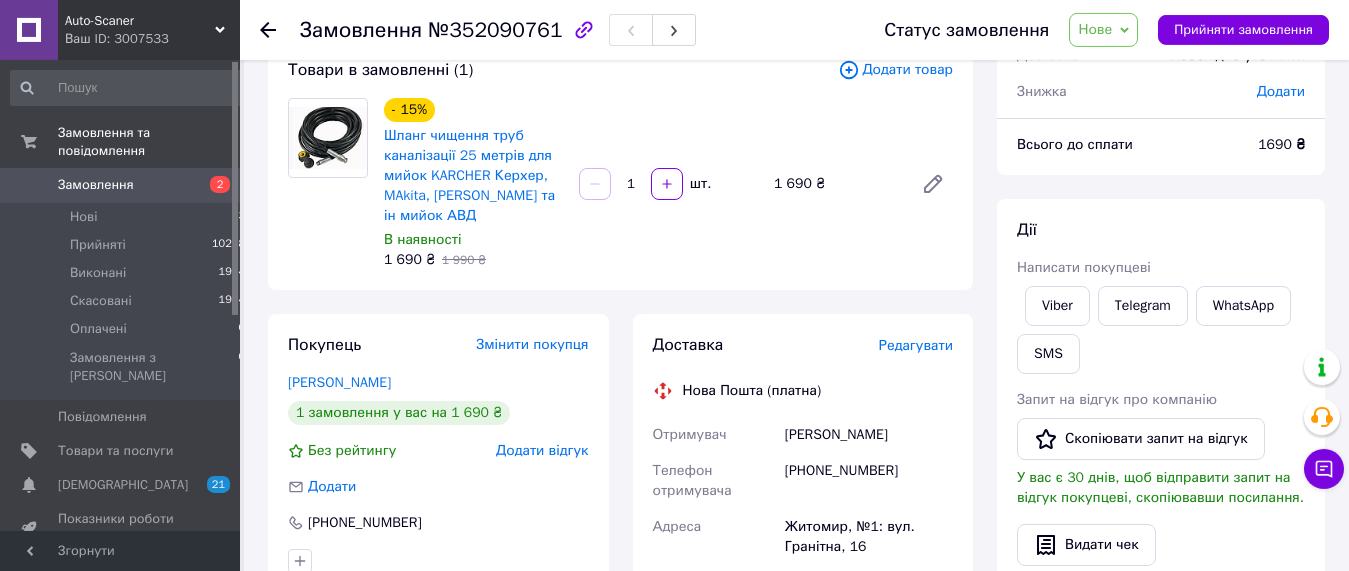 scroll, scrollTop: 102, scrollLeft: 0, axis: vertical 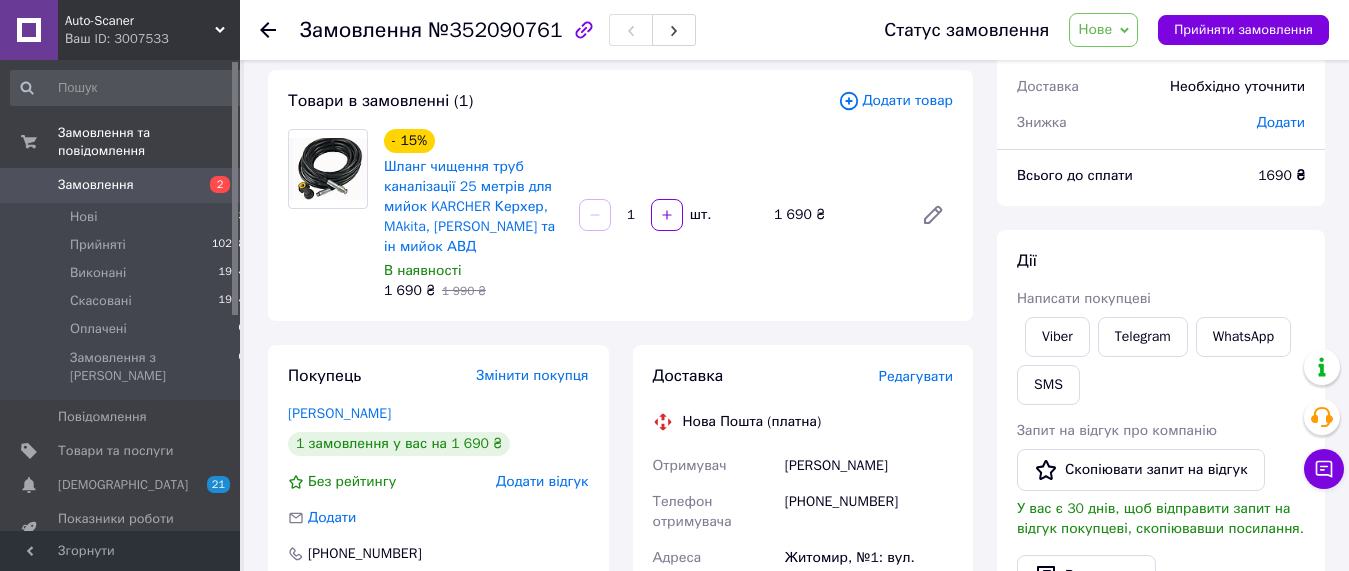 click on "Замовлення 2" at bounding box center [128, 185] 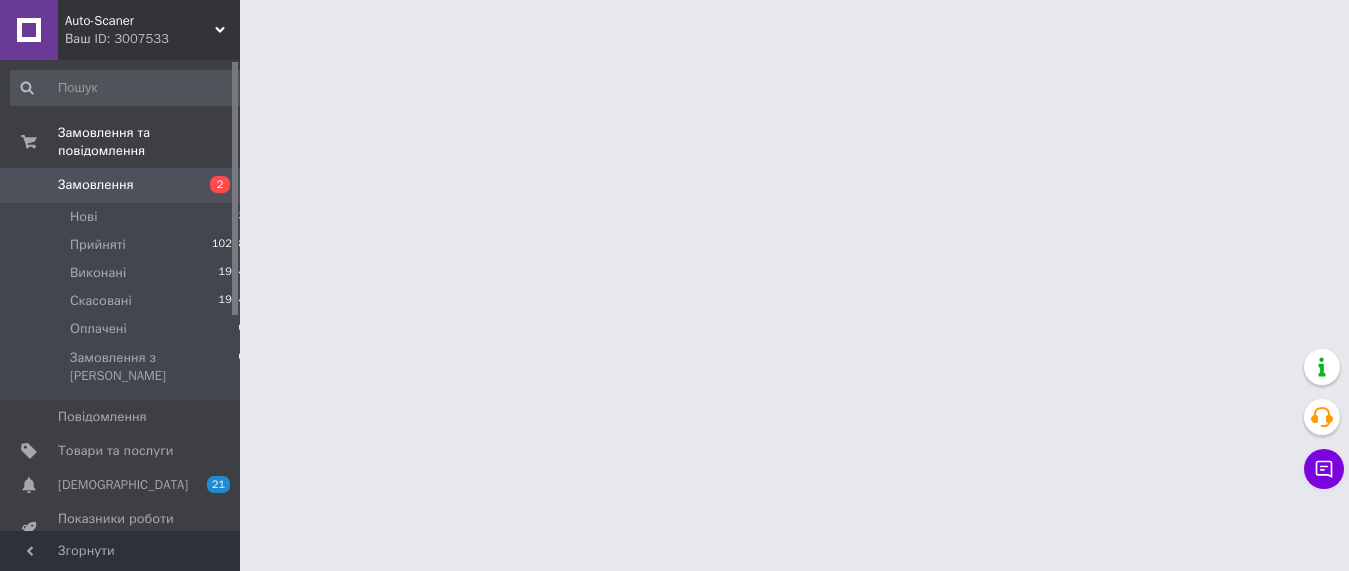 scroll, scrollTop: 0, scrollLeft: 0, axis: both 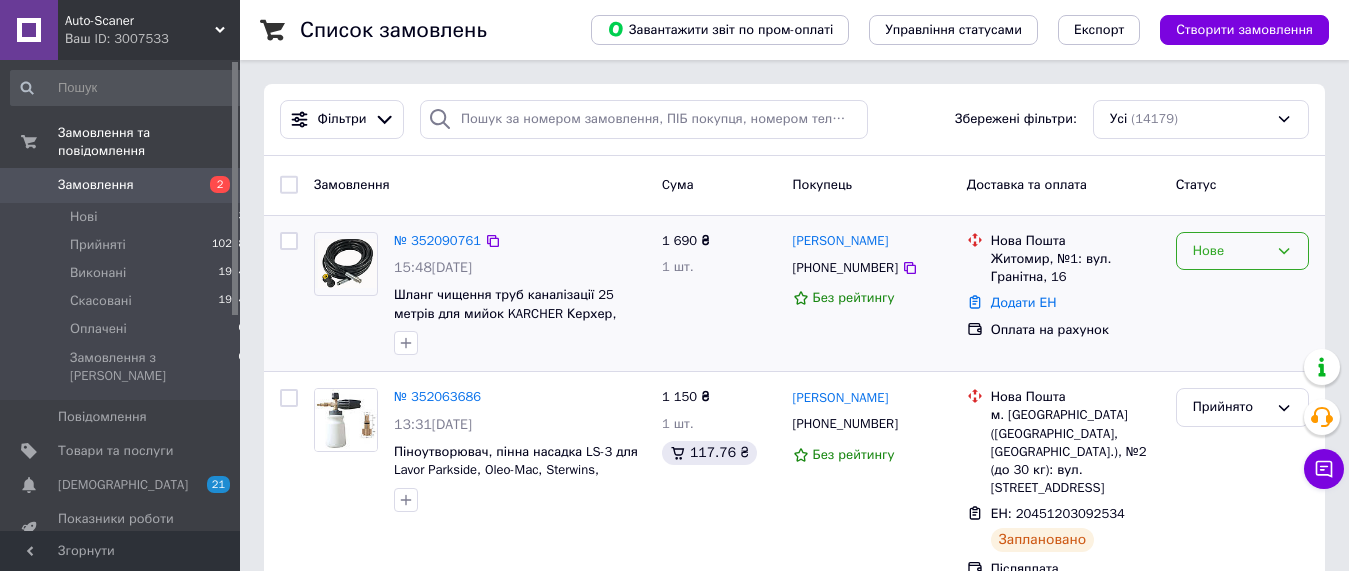 drag, startPoint x: 1231, startPoint y: 250, endPoint x: 1220, endPoint y: 266, distance: 19.416489 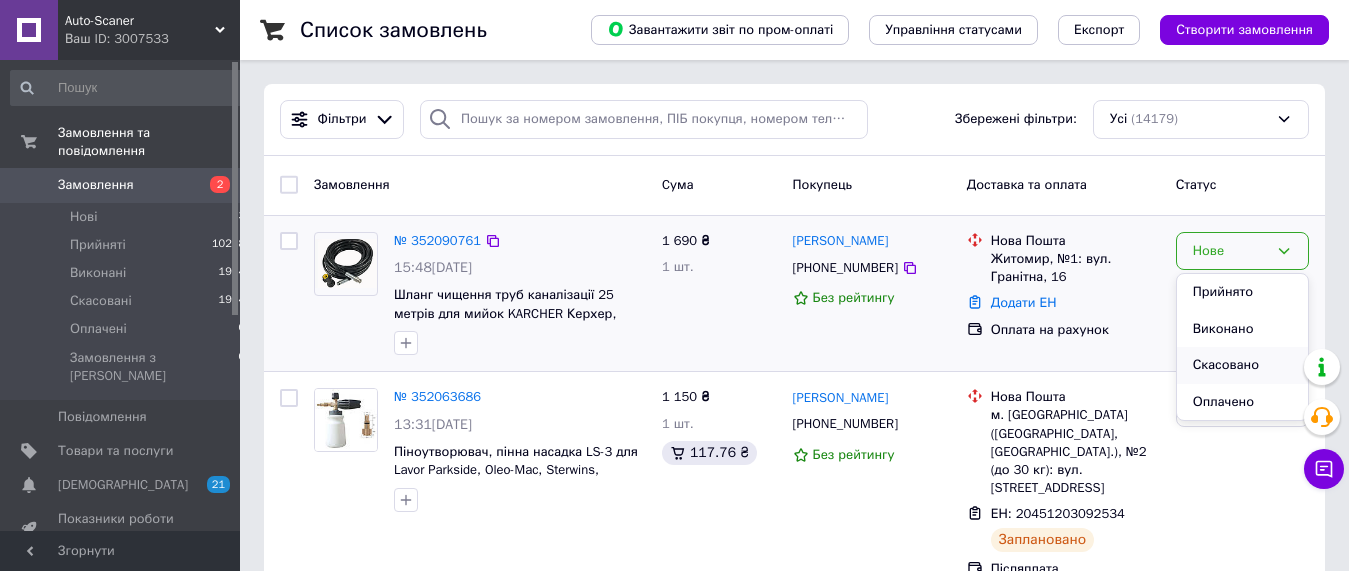 click on "Скасовано" at bounding box center (1242, 365) 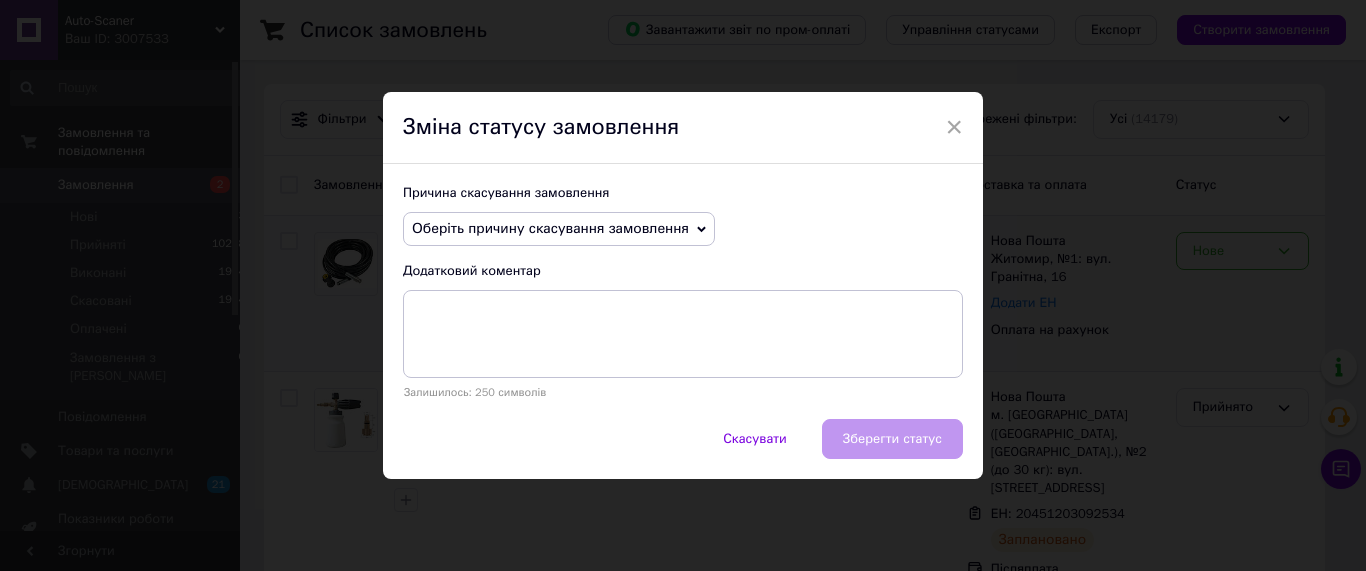 click on "Оберіть причину скасування замовлення" at bounding box center [550, 228] 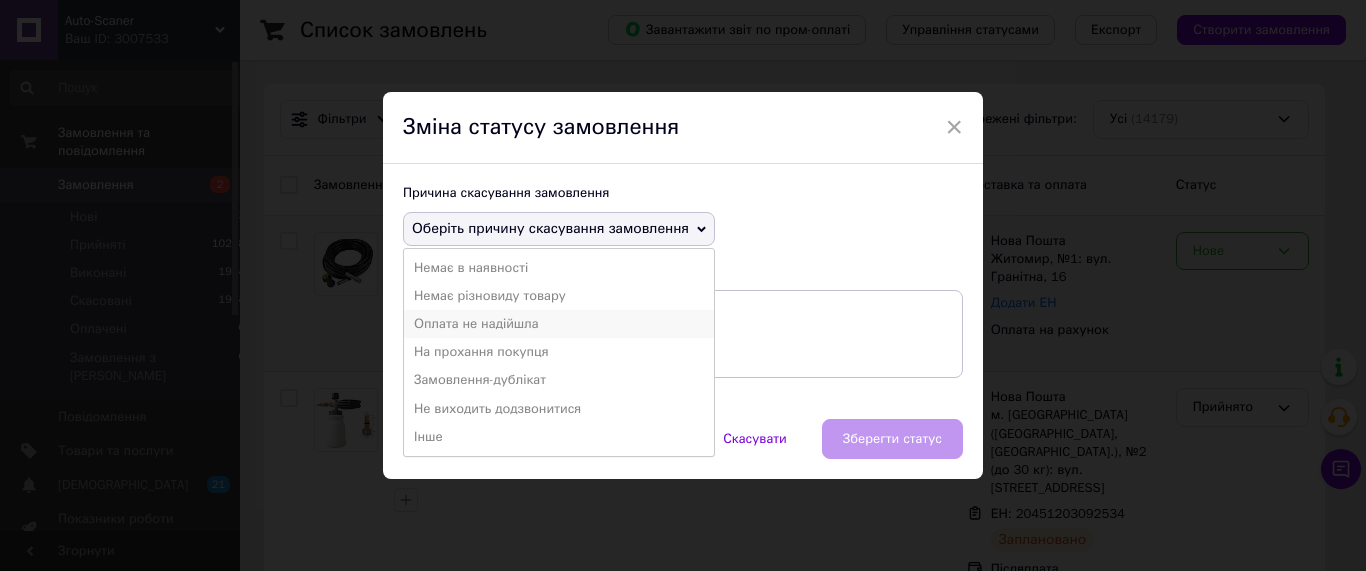 click on "Оплата не надійшла" at bounding box center [559, 324] 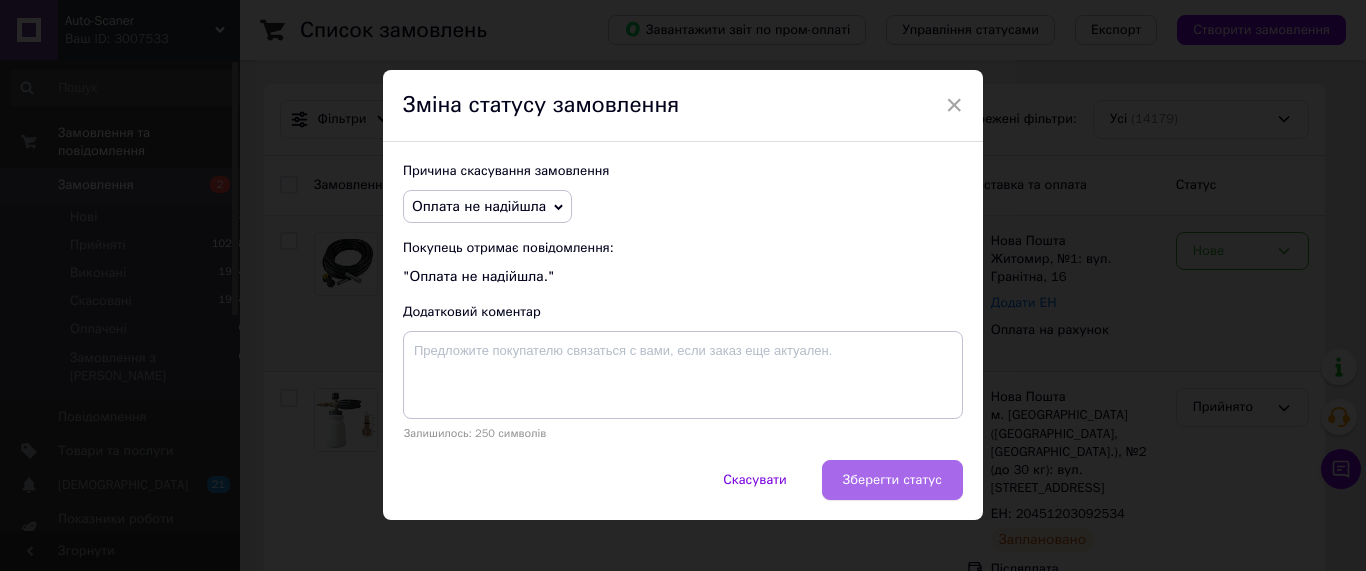 click on "Зберегти статус" at bounding box center [892, 480] 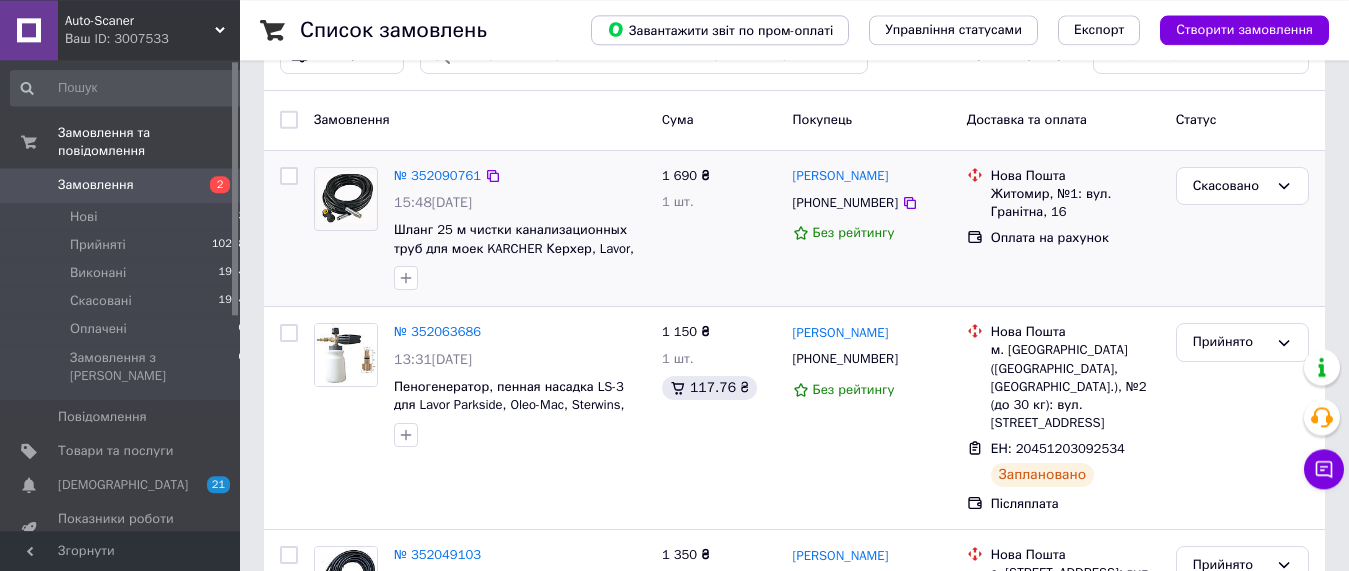 scroll, scrollTop: 102, scrollLeft: 0, axis: vertical 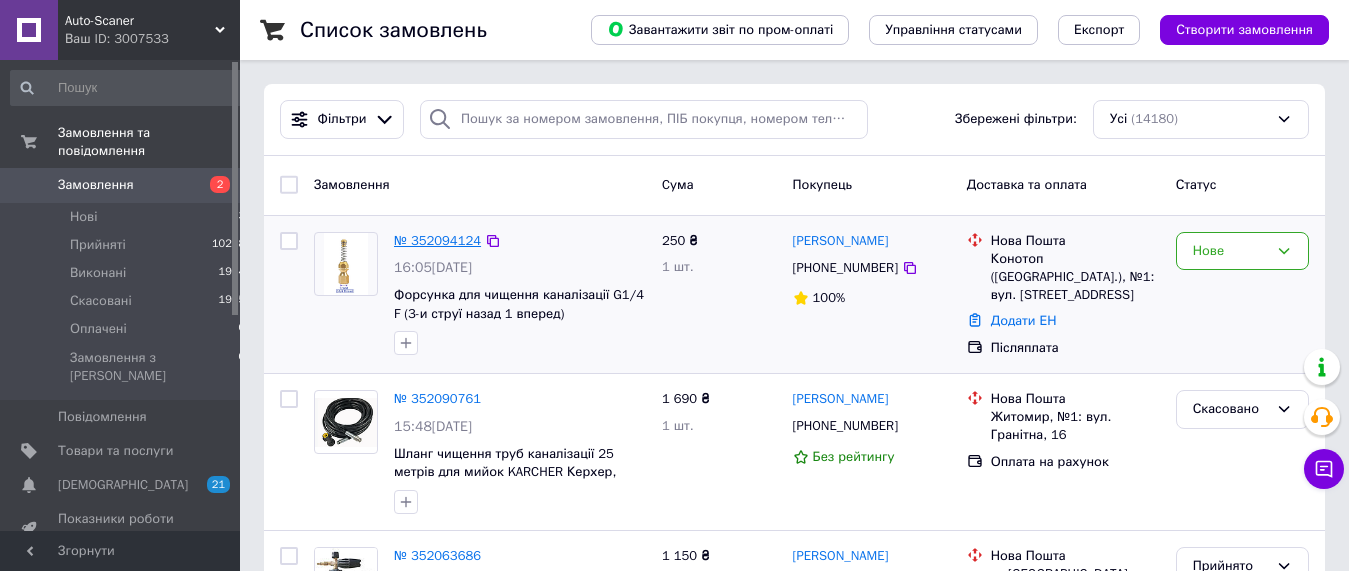 click on "№ 352094124" at bounding box center (437, 240) 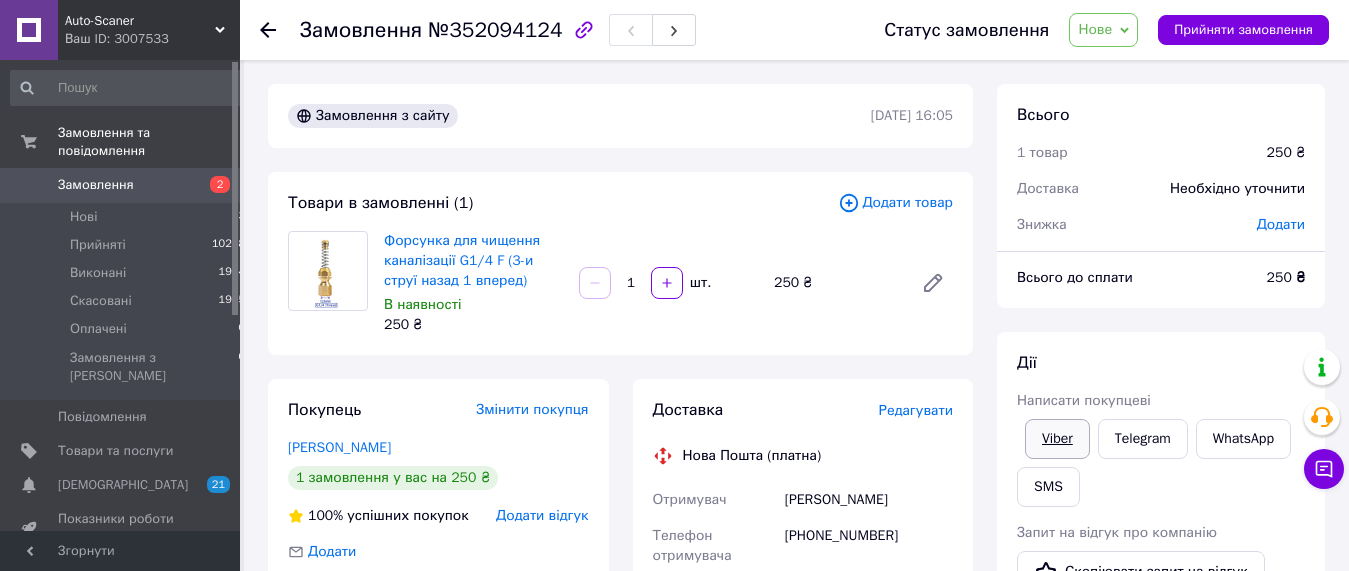click on "Viber" at bounding box center [1057, 439] 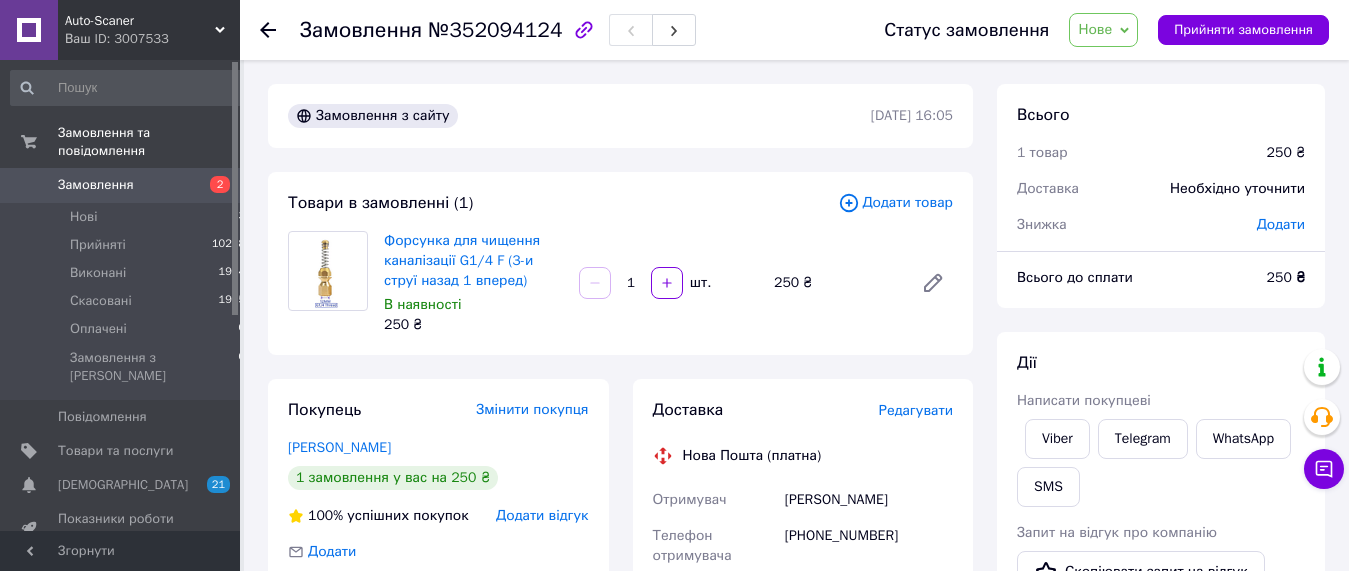 scroll, scrollTop: 102, scrollLeft: 0, axis: vertical 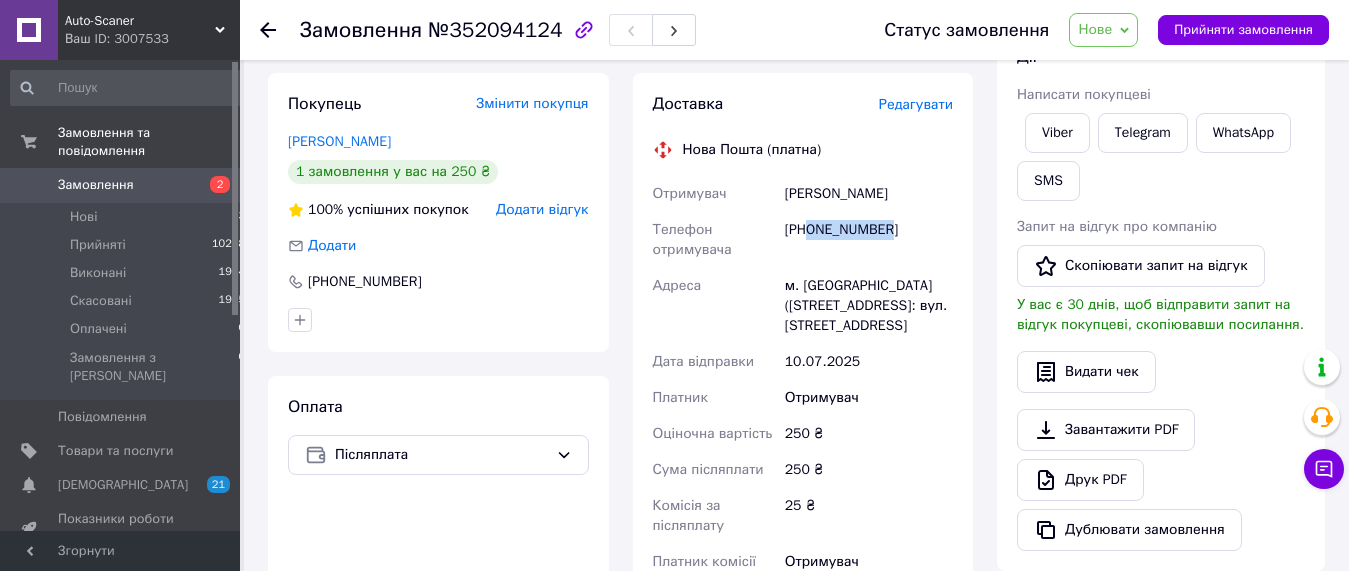 drag, startPoint x: 853, startPoint y: 226, endPoint x: 813, endPoint y: 226, distance: 40 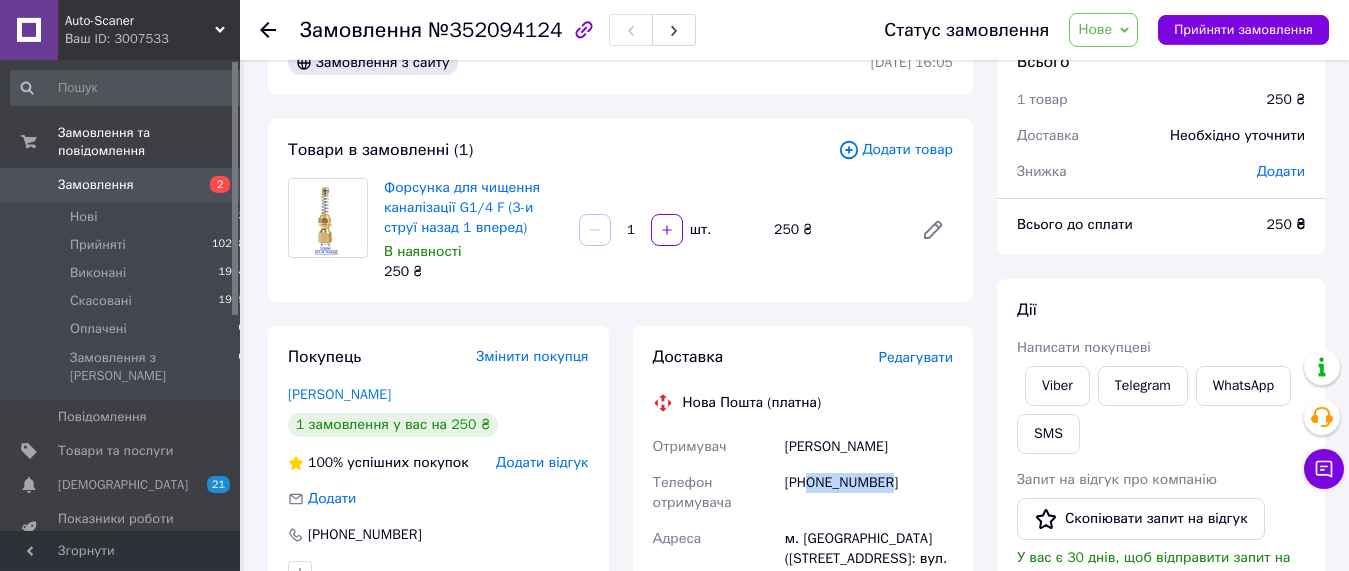 scroll, scrollTop: 0, scrollLeft: 0, axis: both 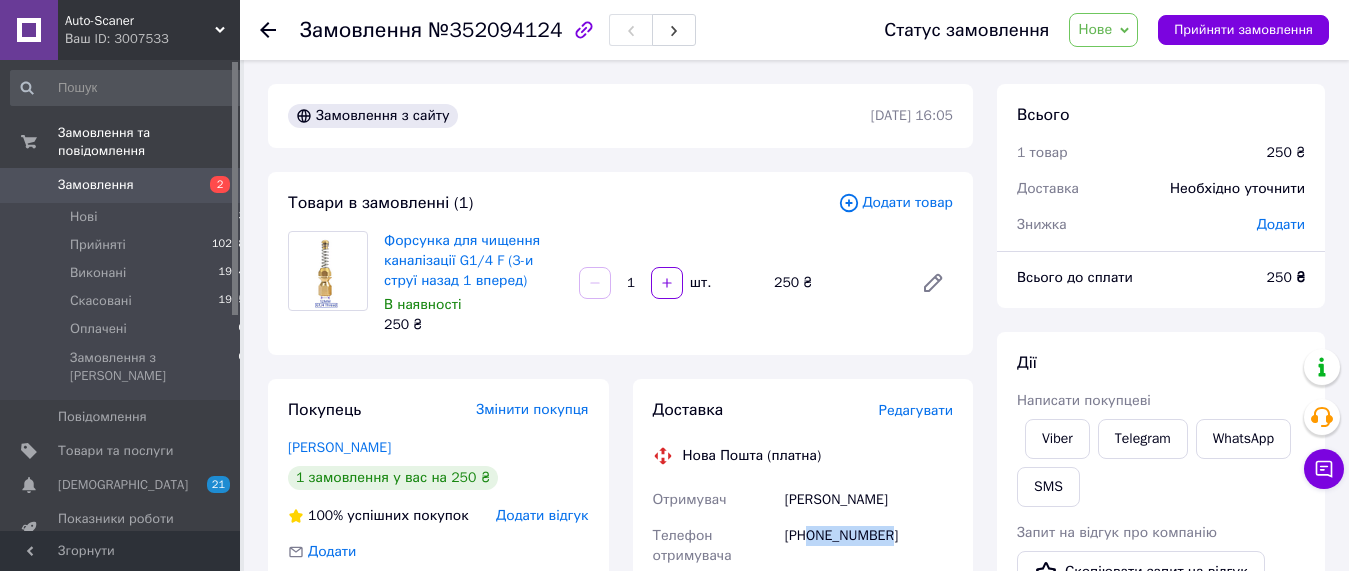 click on "Замовлення" at bounding box center (121, 185) 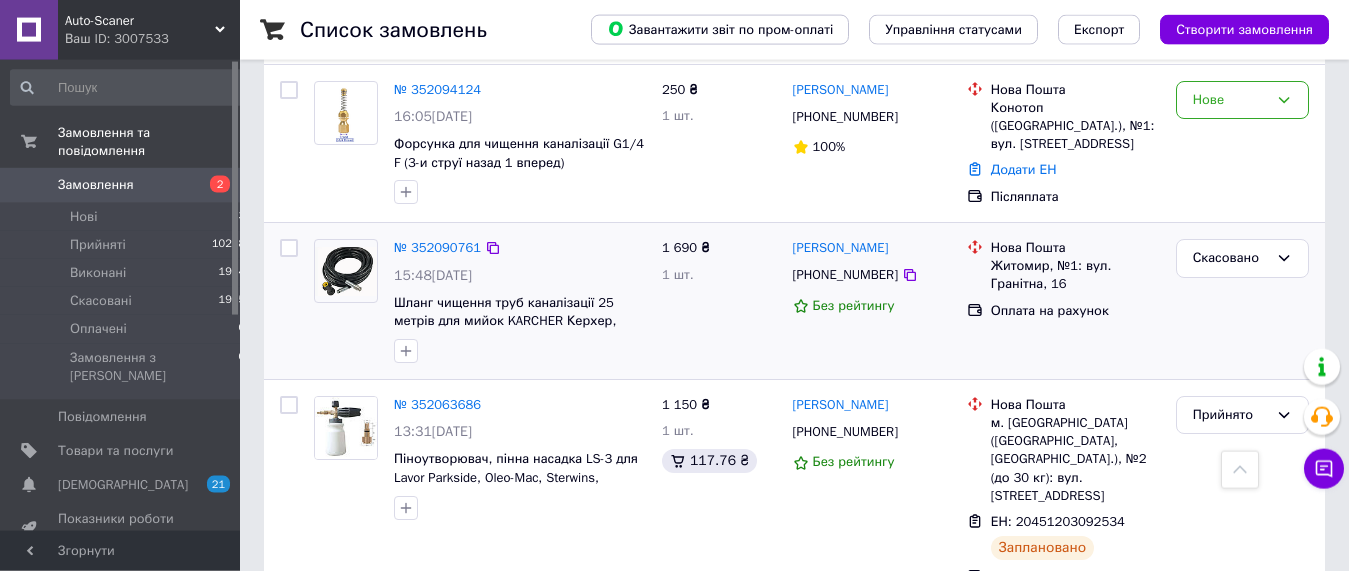 scroll, scrollTop: 102, scrollLeft: 0, axis: vertical 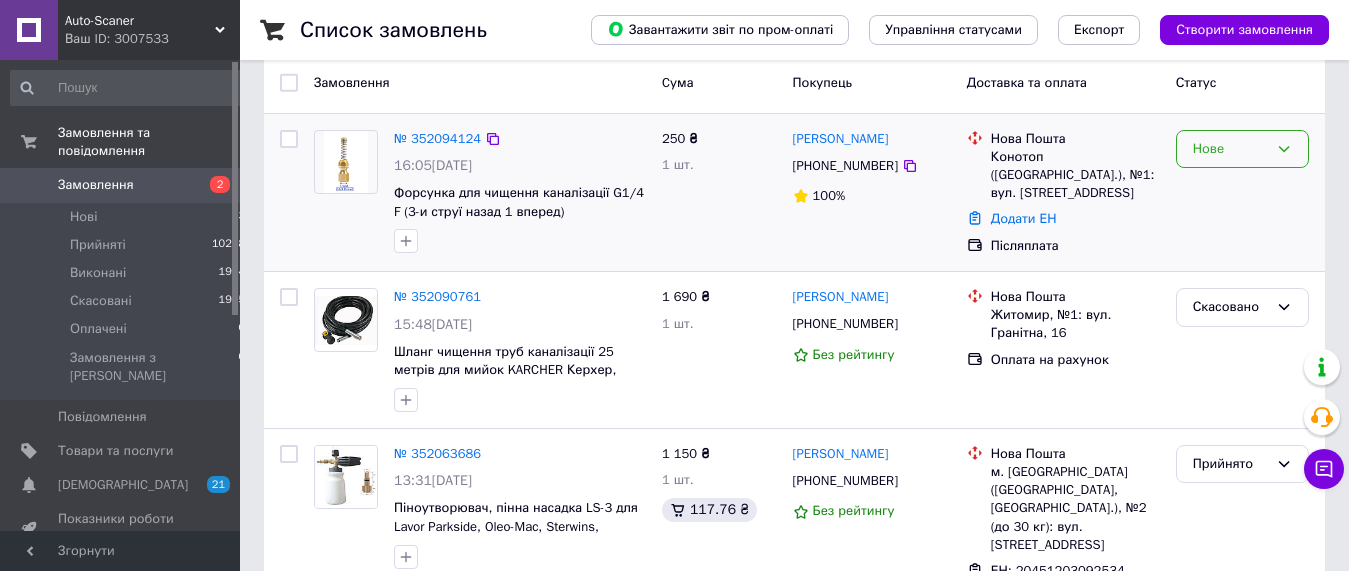 click on "Нове" at bounding box center [1230, 149] 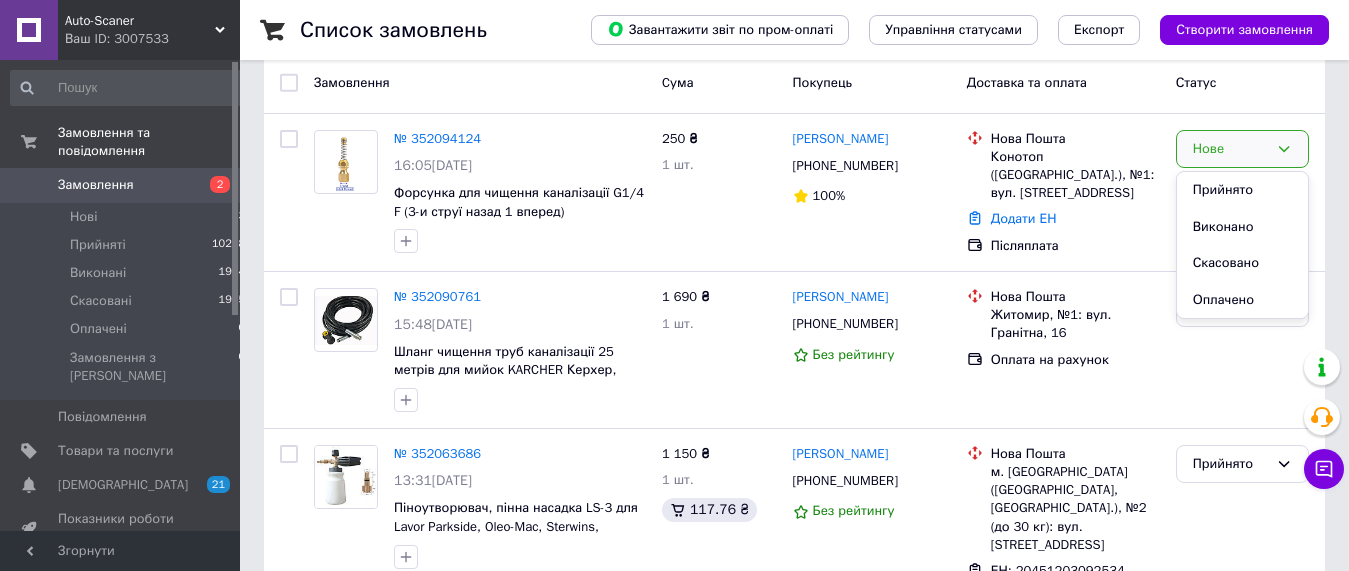 click on "Замовлення Cума Покупець Доставка та оплата Статус" at bounding box center [794, 84] 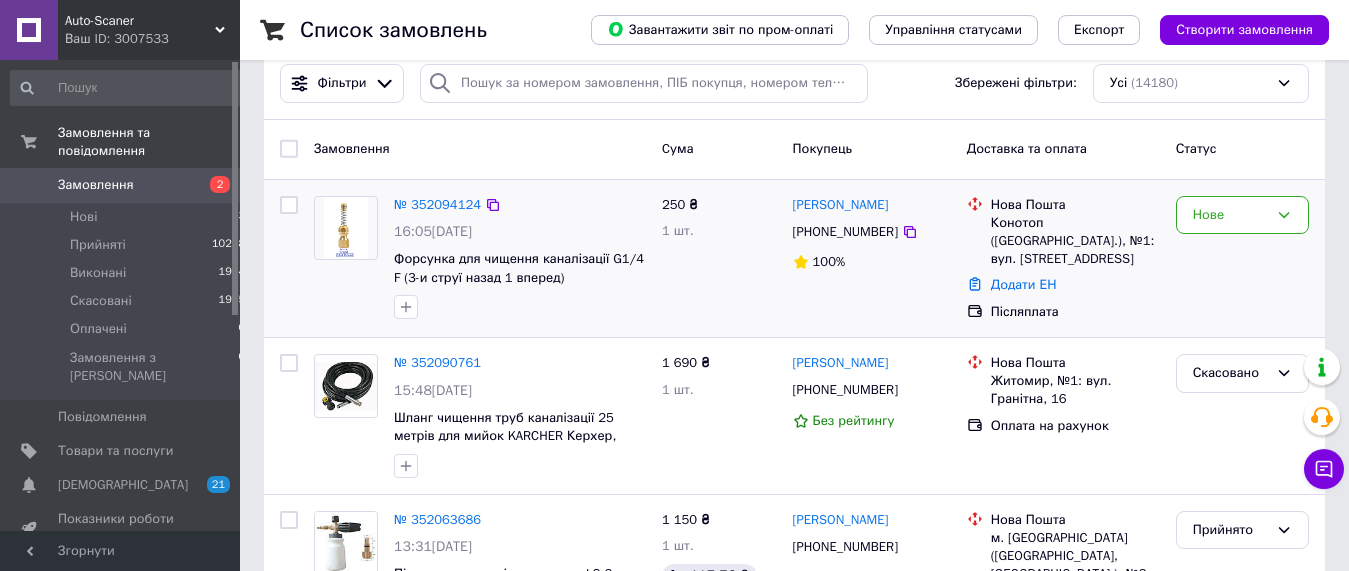 scroll, scrollTop: 0, scrollLeft: 0, axis: both 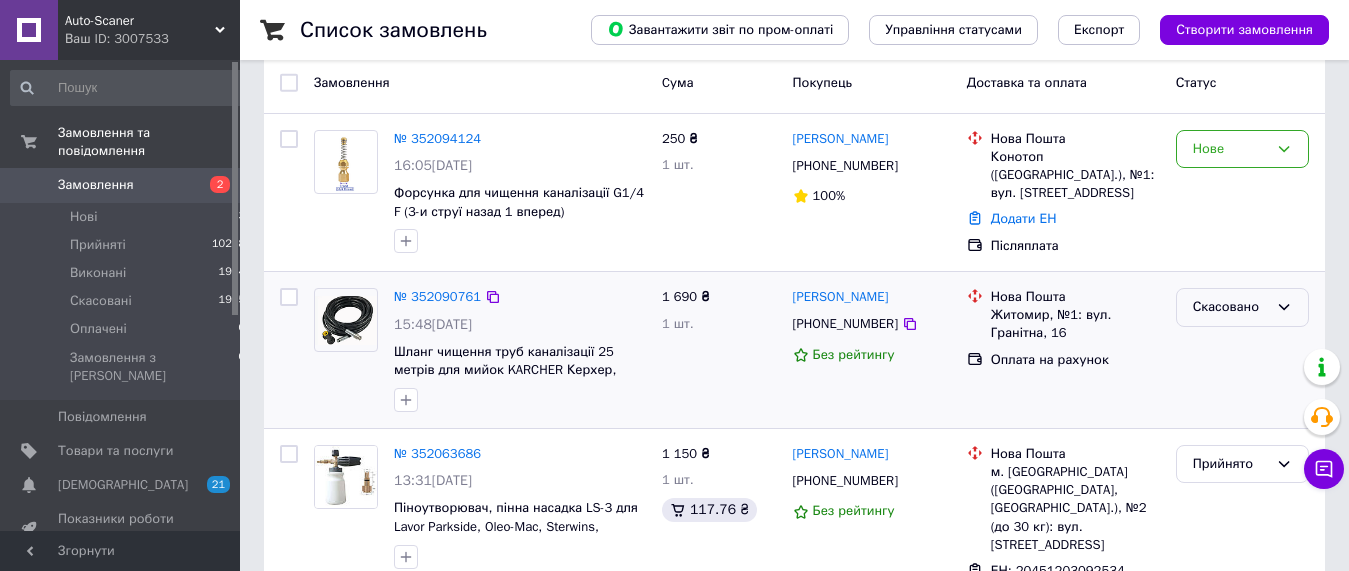 click on "Скасовано" at bounding box center (1230, 307) 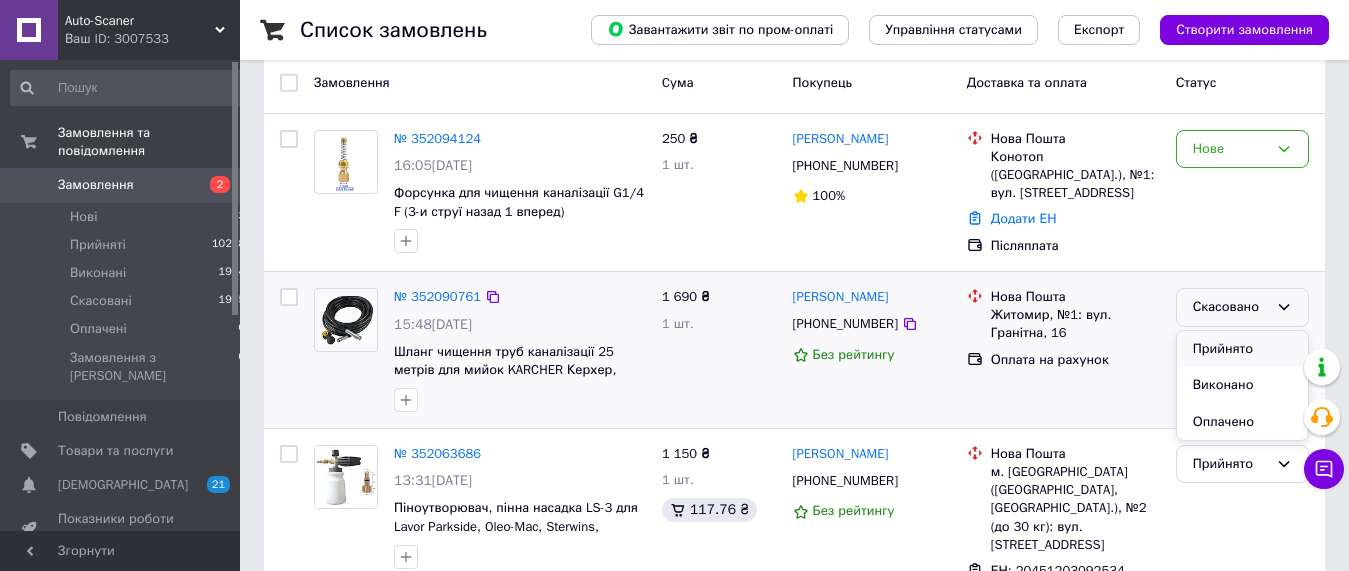 click on "Прийнято" at bounding box center [1242, 349] 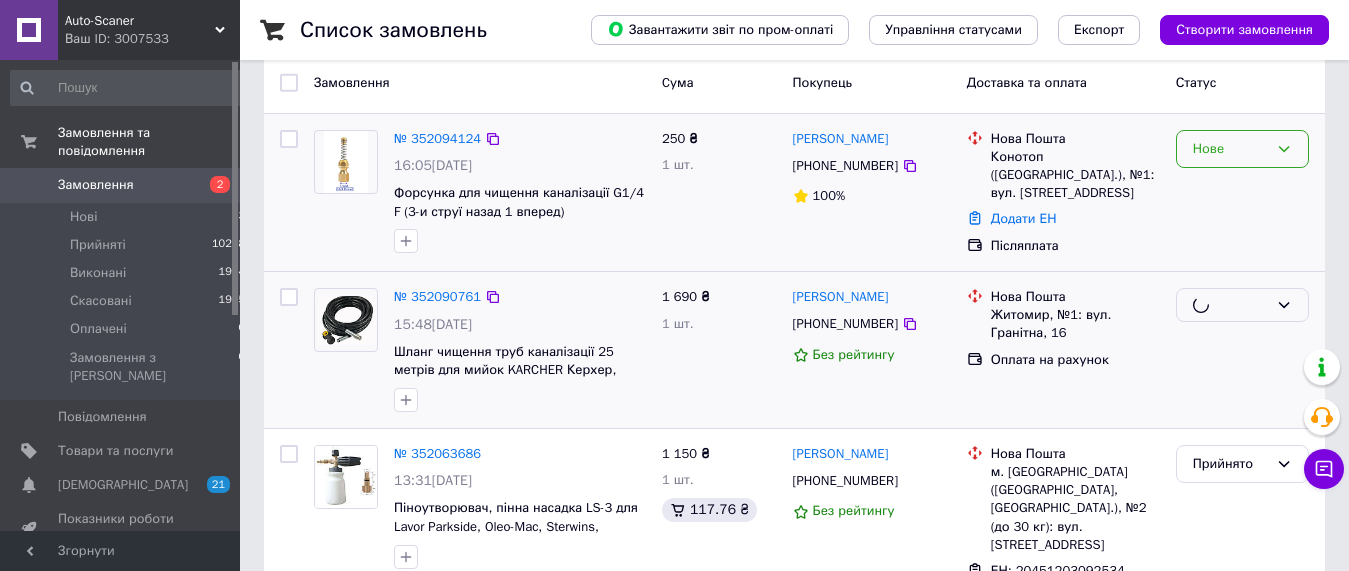 click on "Нове" at bounding box center (1230, 149) 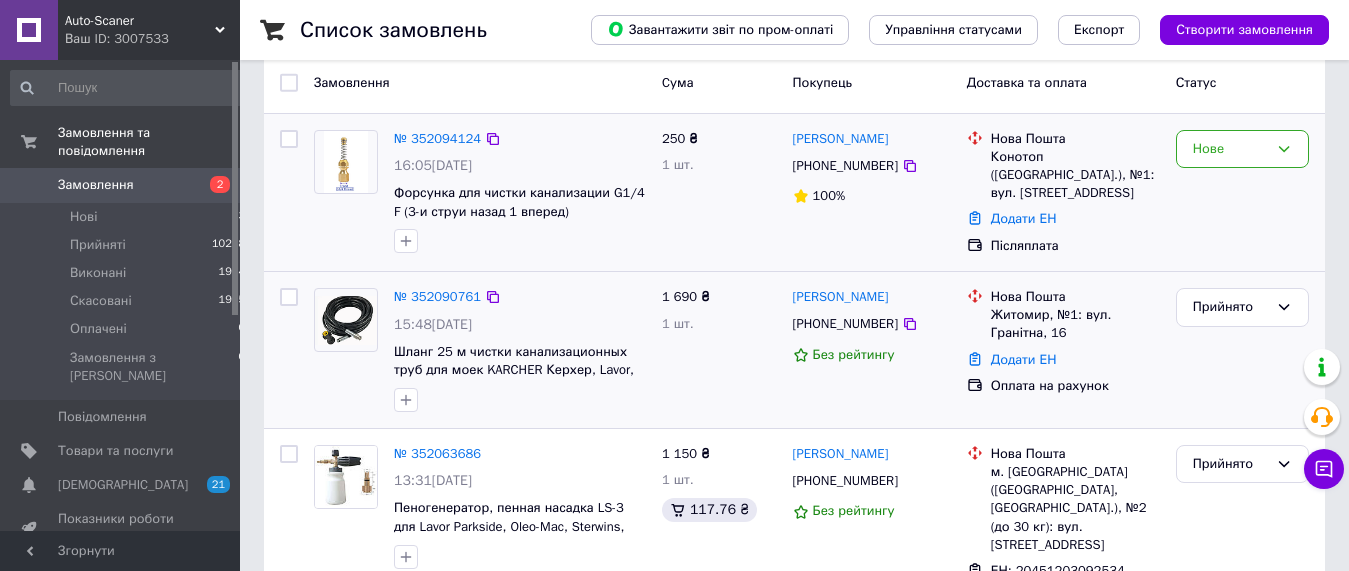 scroll, scrollTop: 0, scrollLeft: 0, axis: both 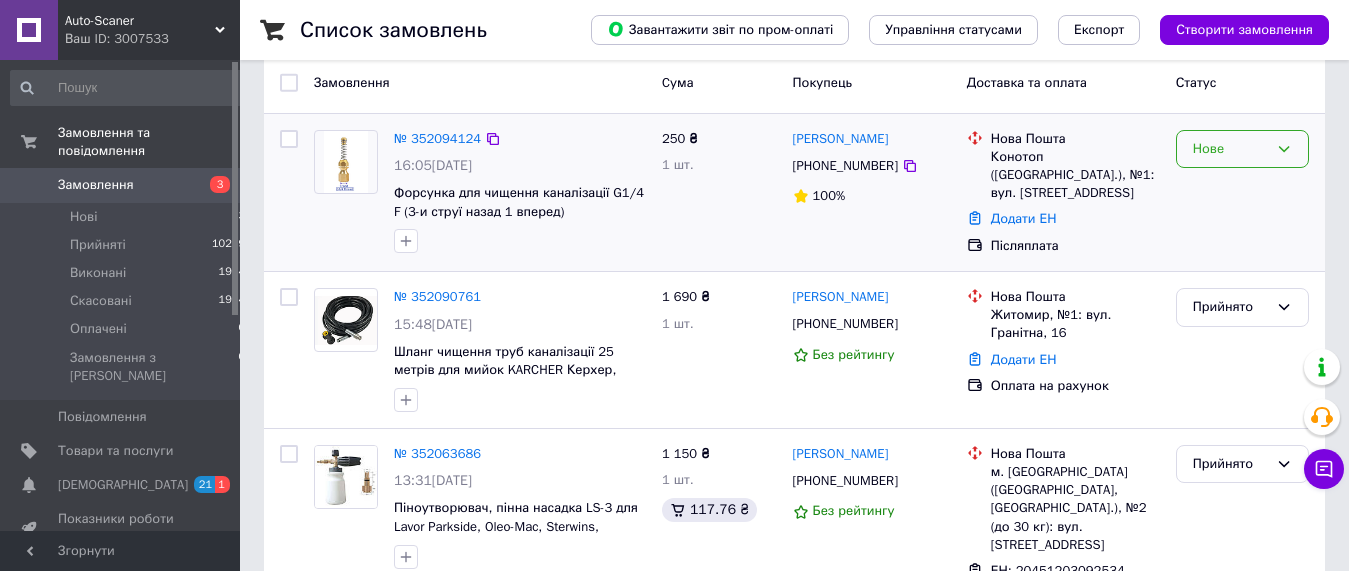 click on "Нове" at bounding box center [1230, 149] 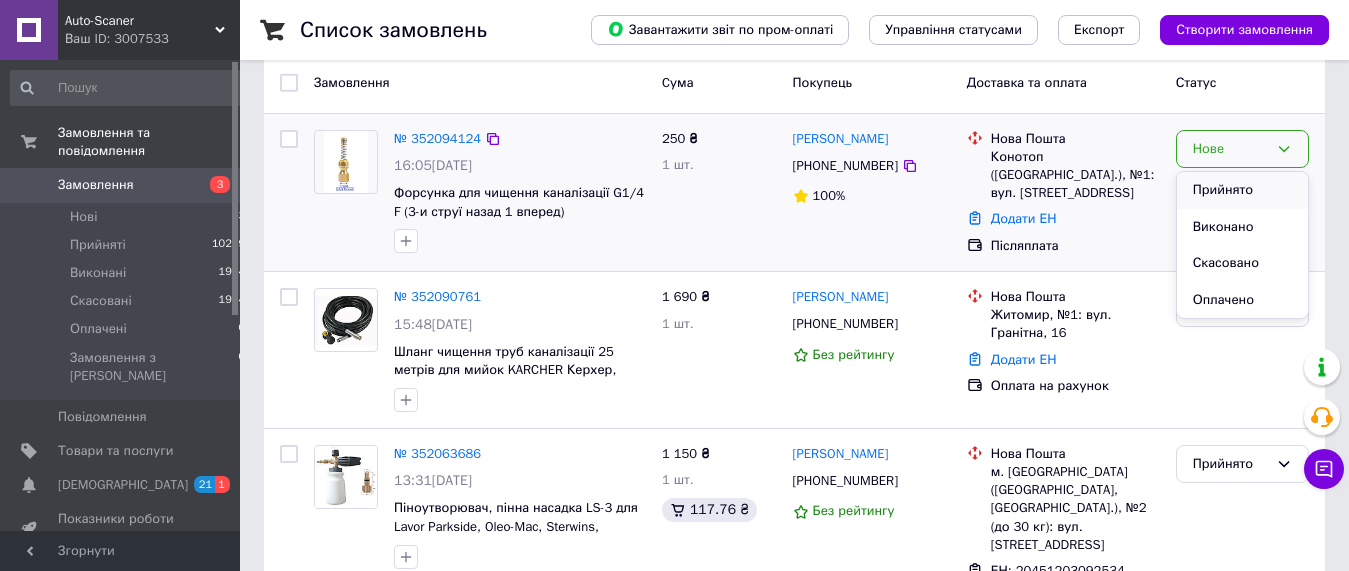 click on "Прийнято" at bounding box center (1242, 190) 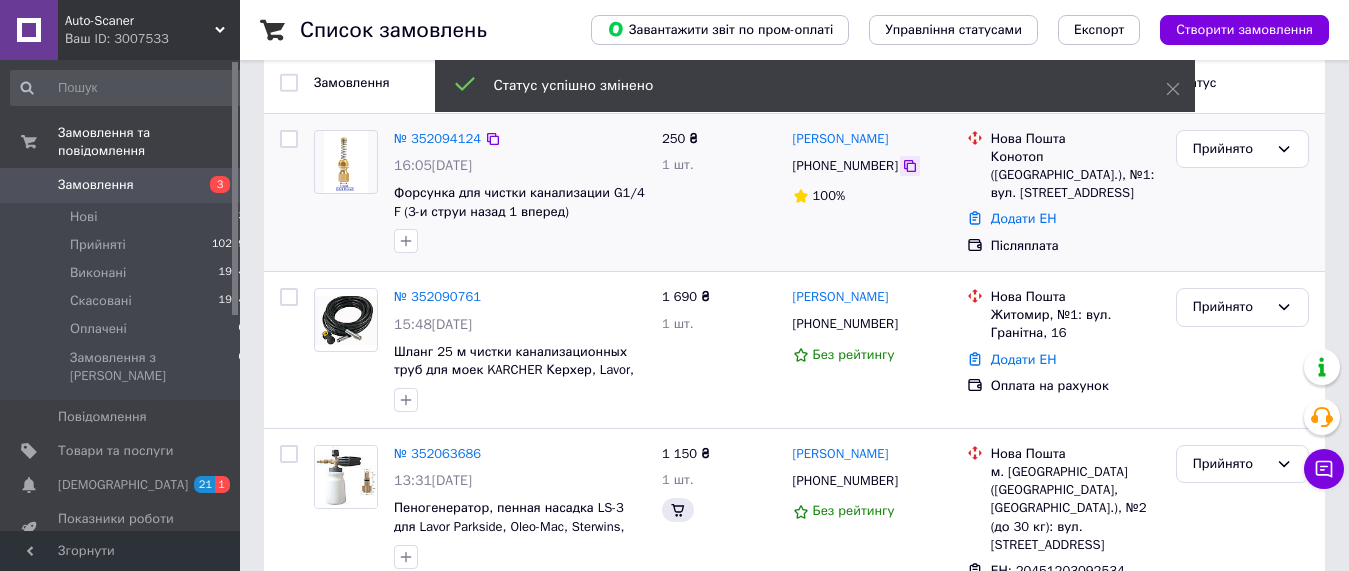 click 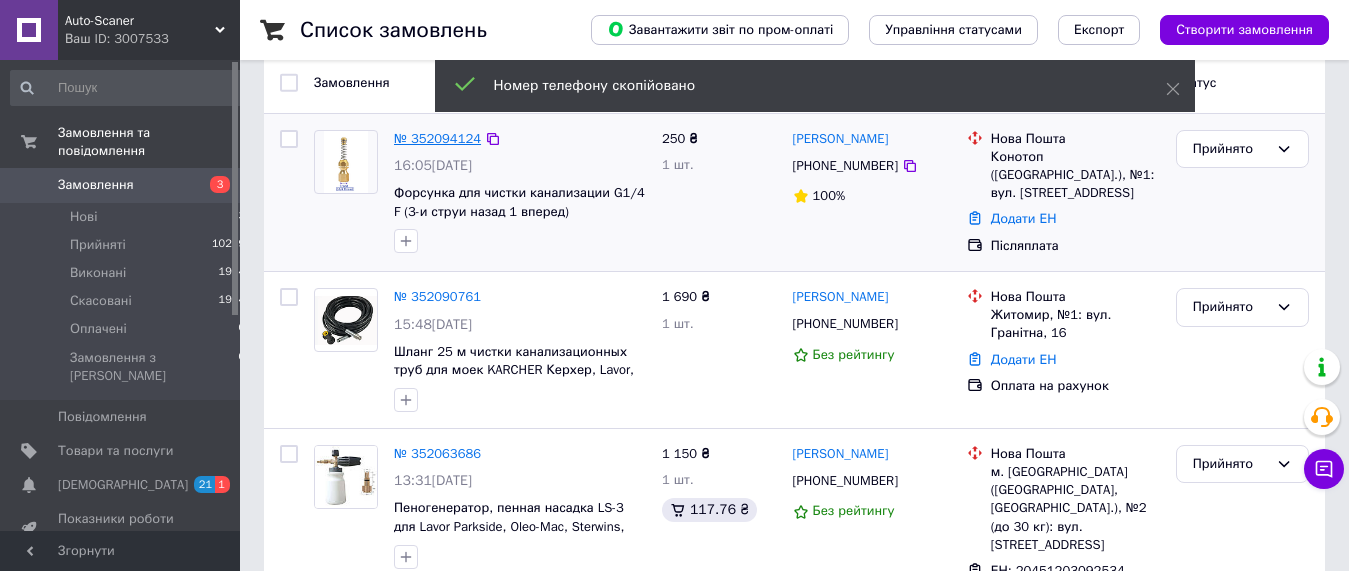 click on "№ 352094124" at bounding box center [437, 138] 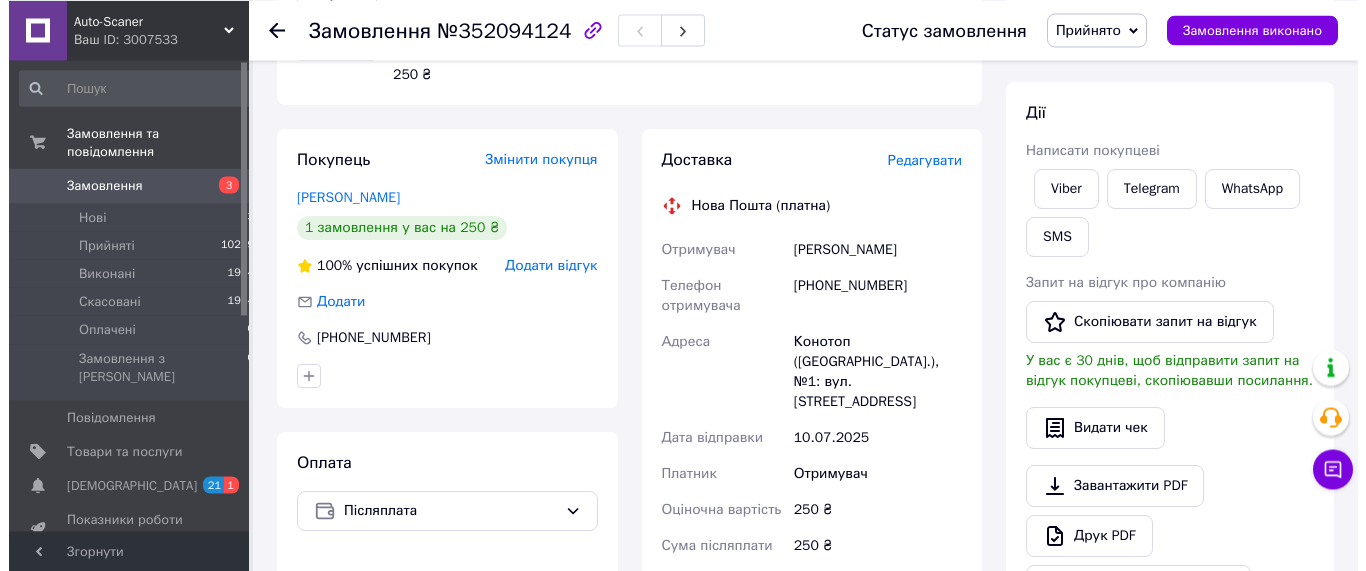scroll, scrollTop: 306, scrollLeft: 0, axis: vertical 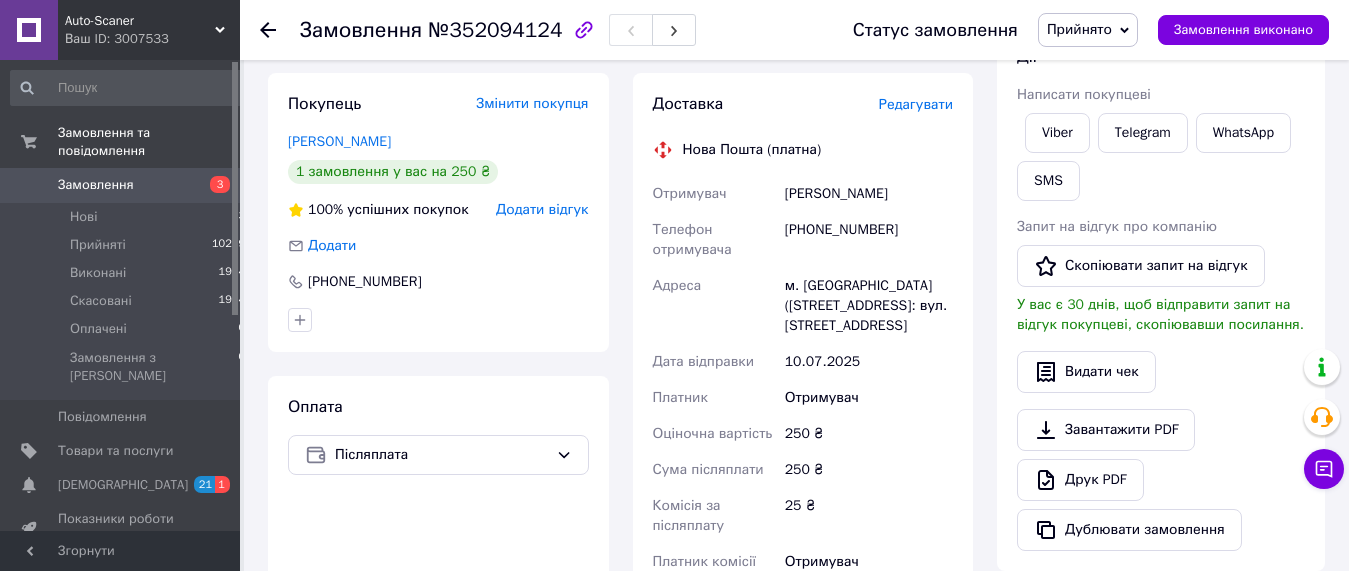 click on "Редагувати" at bounding box center (916, 104) 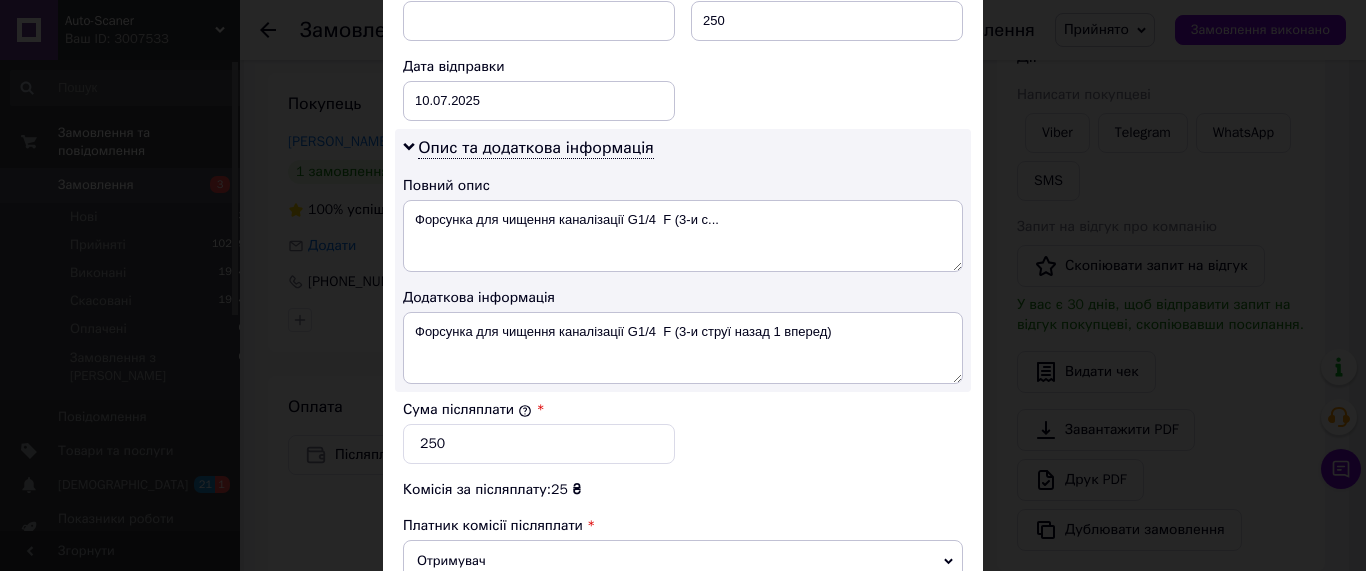 scroll, scrollTop: 1140, scrollLeft: 0, axis: vertical 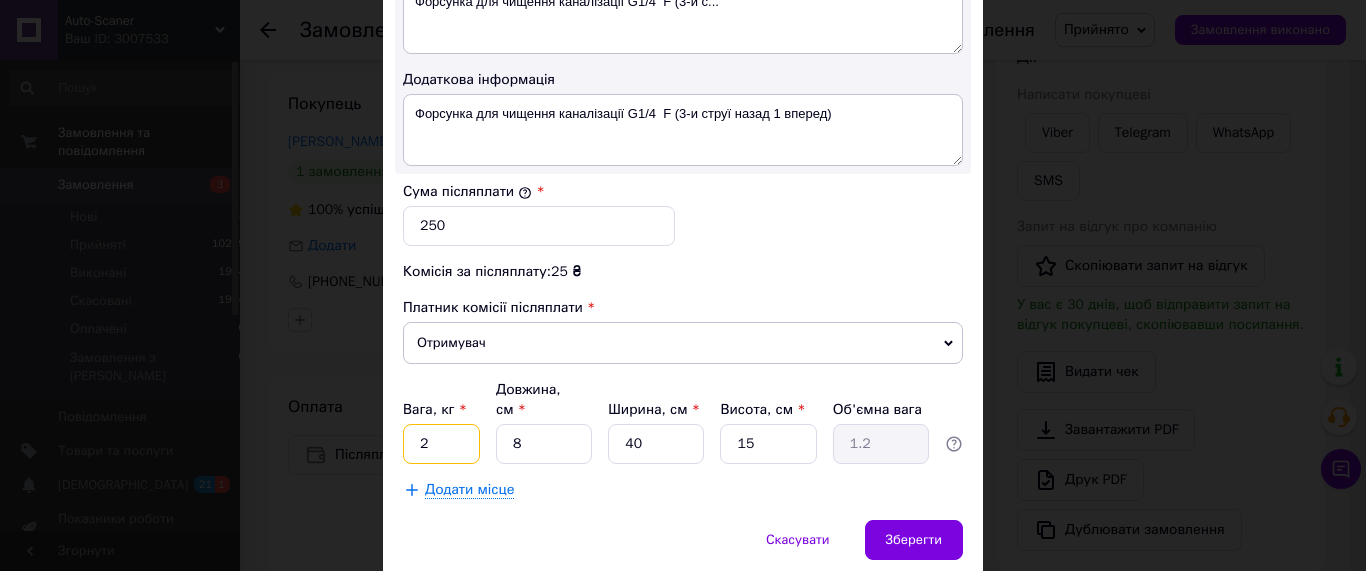 drag, startPoint x: 446, startPoint y: 404, endPoint x: 378, endPoint y: 407, distance: 68.06615 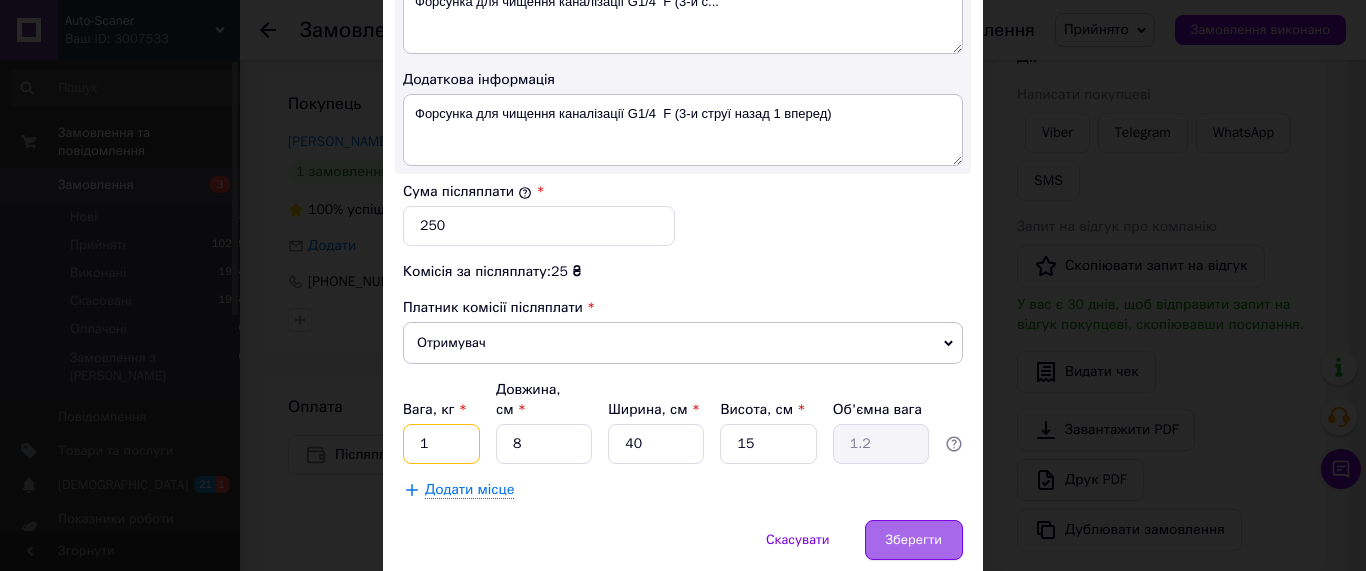 type on "1" 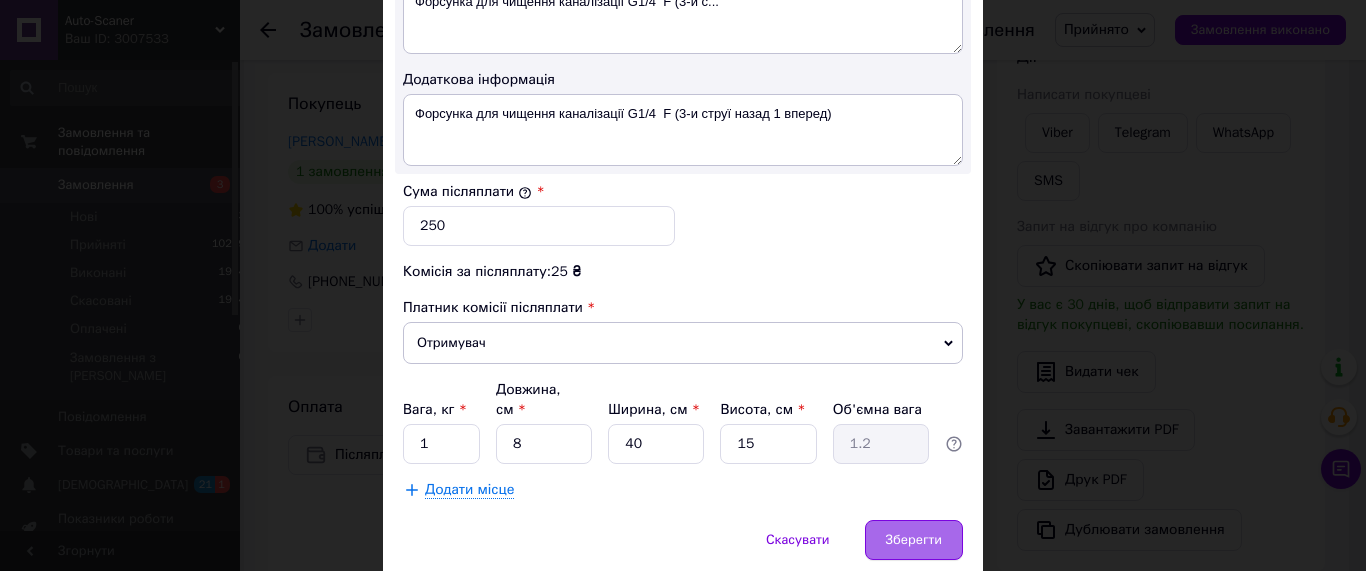 click on "Зберегти" at bounding box center [914, 540] 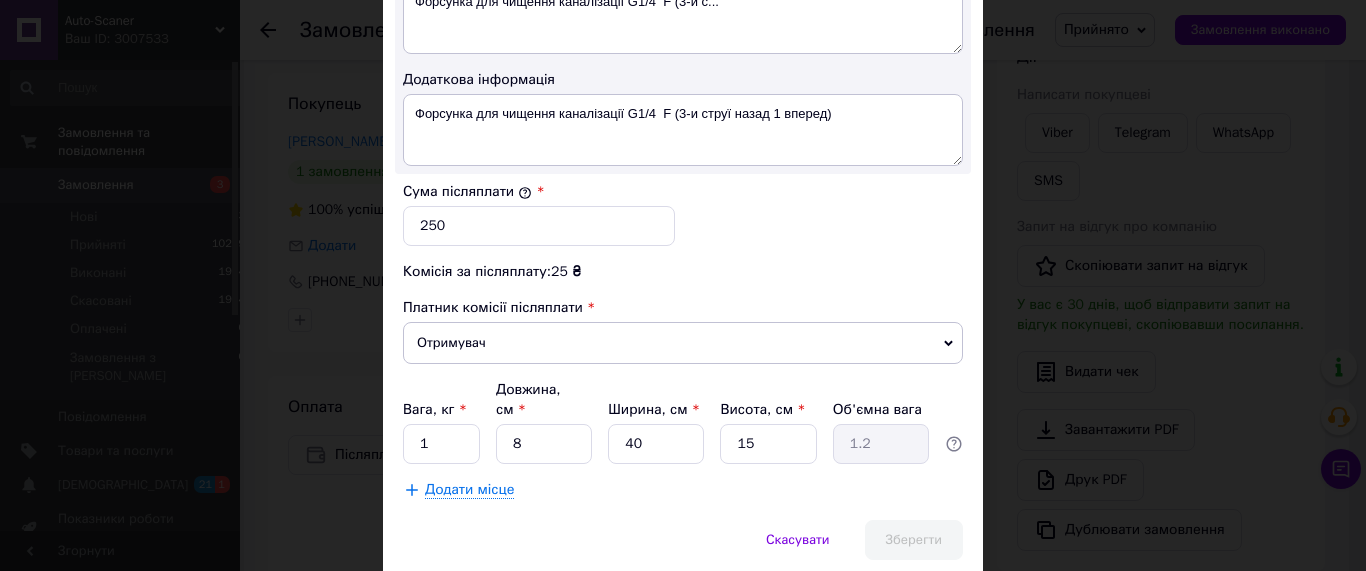 scroll, scrollTop: 1167, scrollLeft: 0, axis: vertical 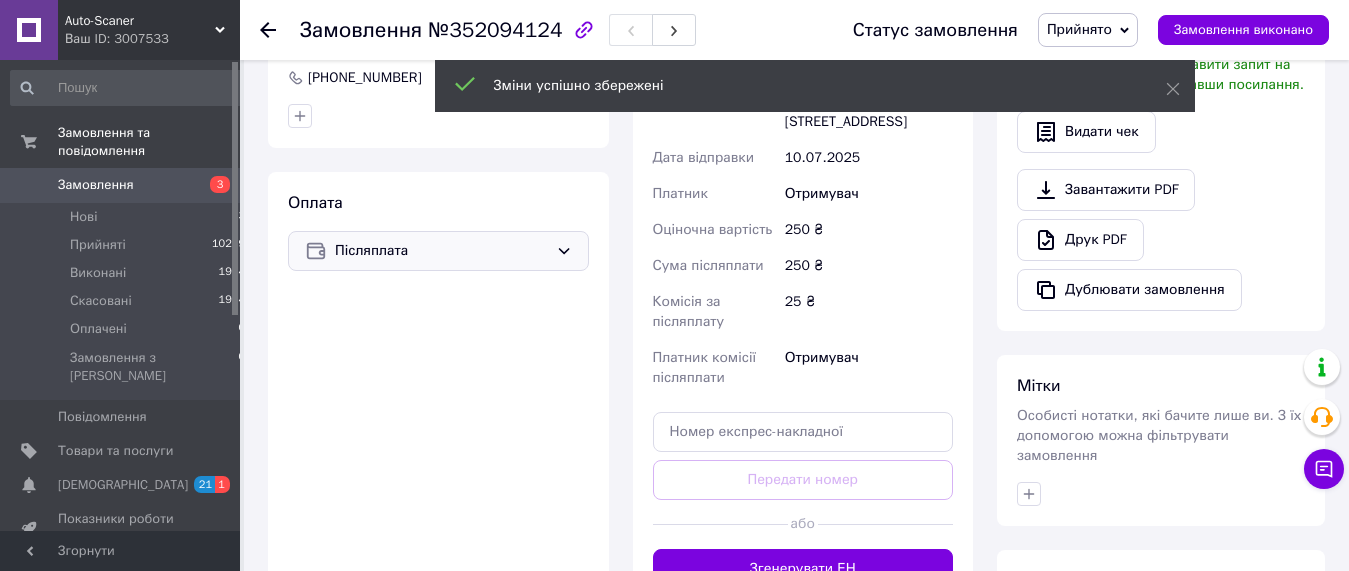 click on "Післяплата" at bounding box center (441, 251) 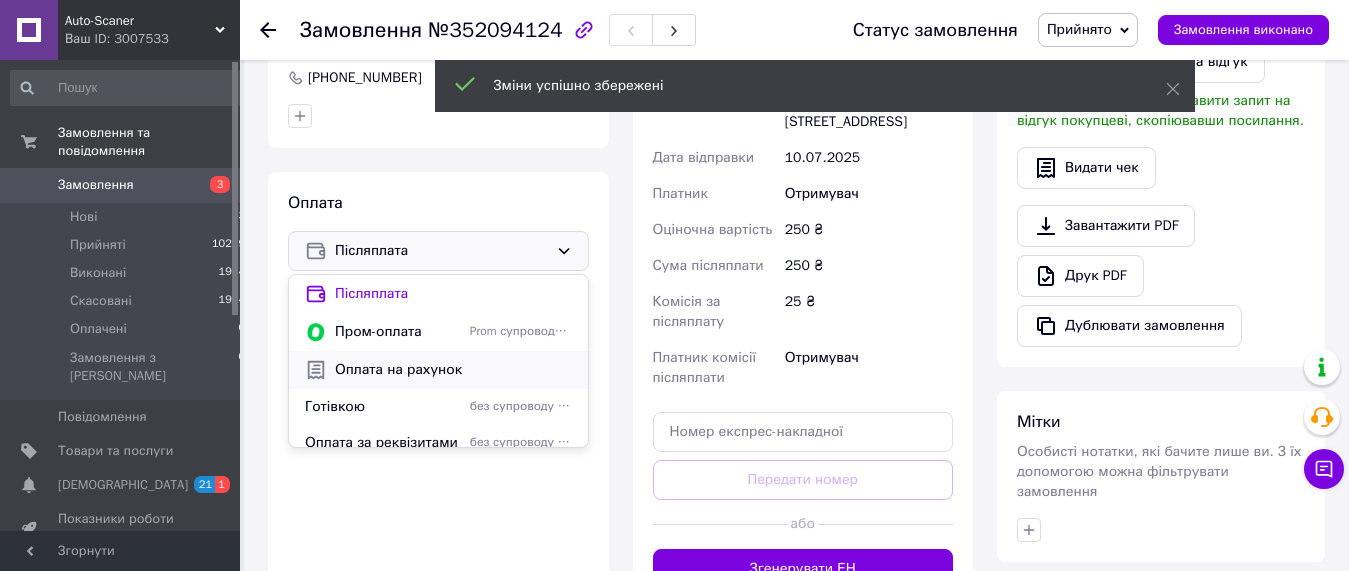 click on "Оплата на рахунок" at bounding box center [453, 370] 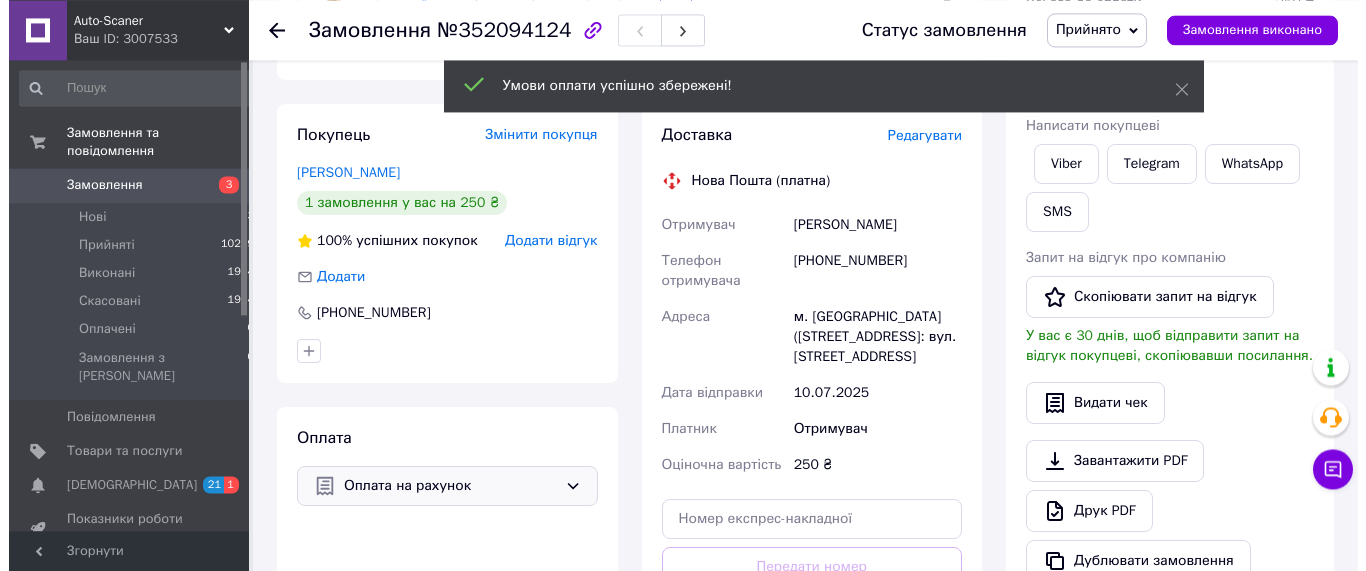scroll, scrollTop: 102, scrollLeft: 0, axis: vertical 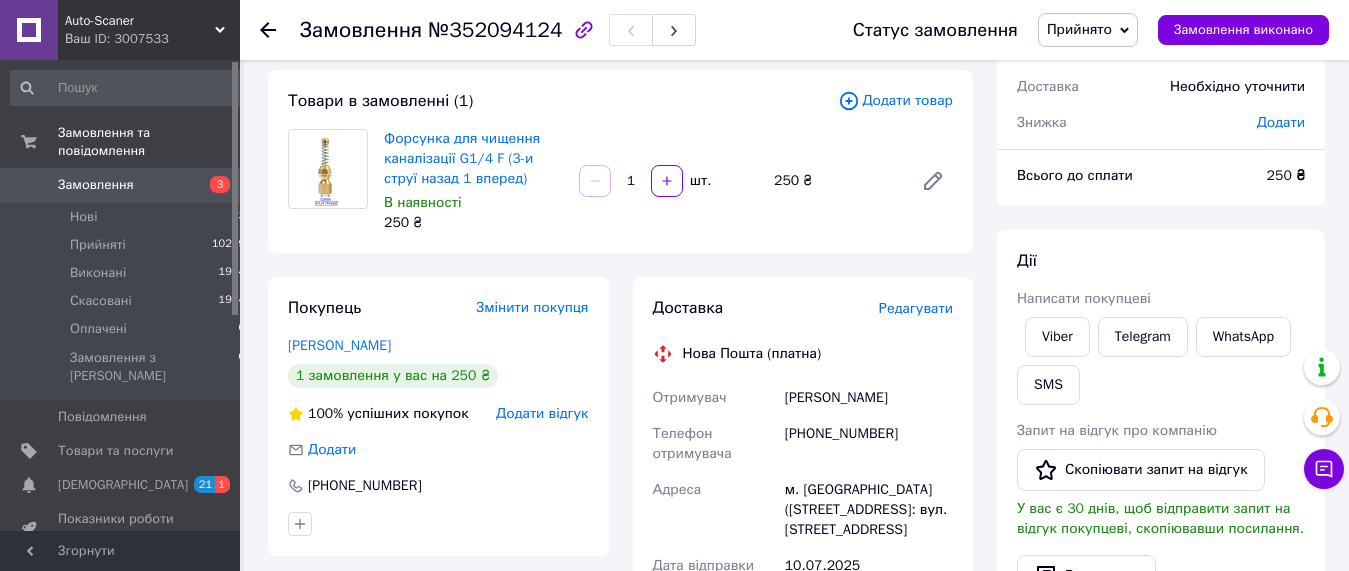 click on "Редагувати" at bounding box center (916, 308) 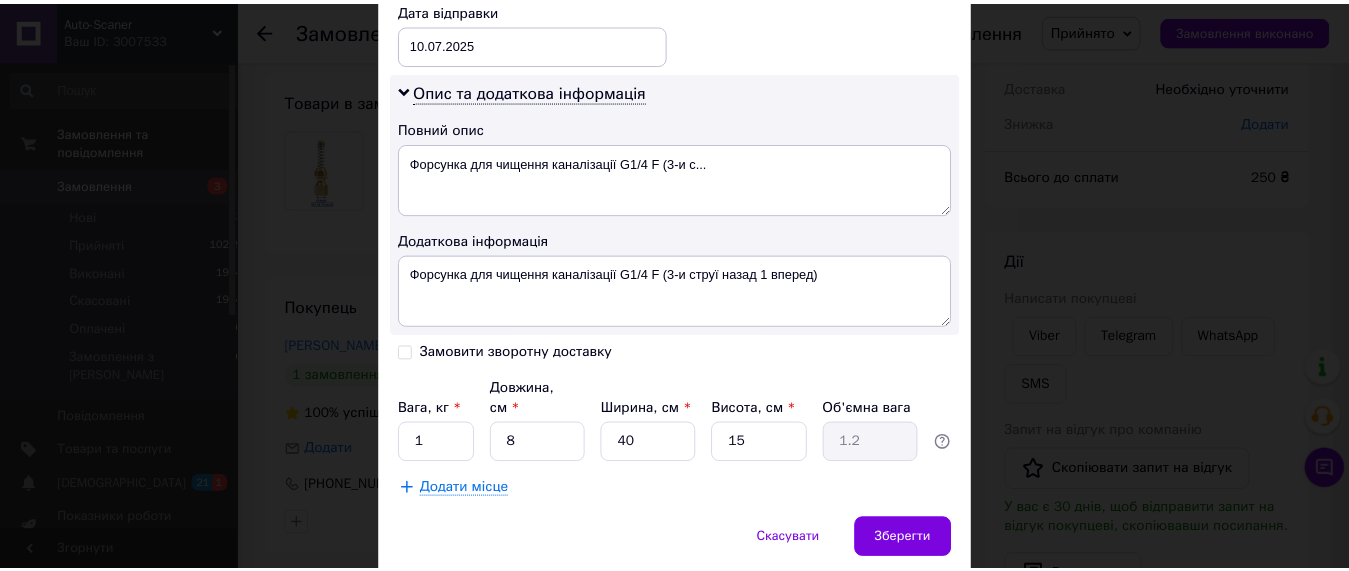 scroll, scrollTop: 1017, scrollLeft: 0, axis: vertical 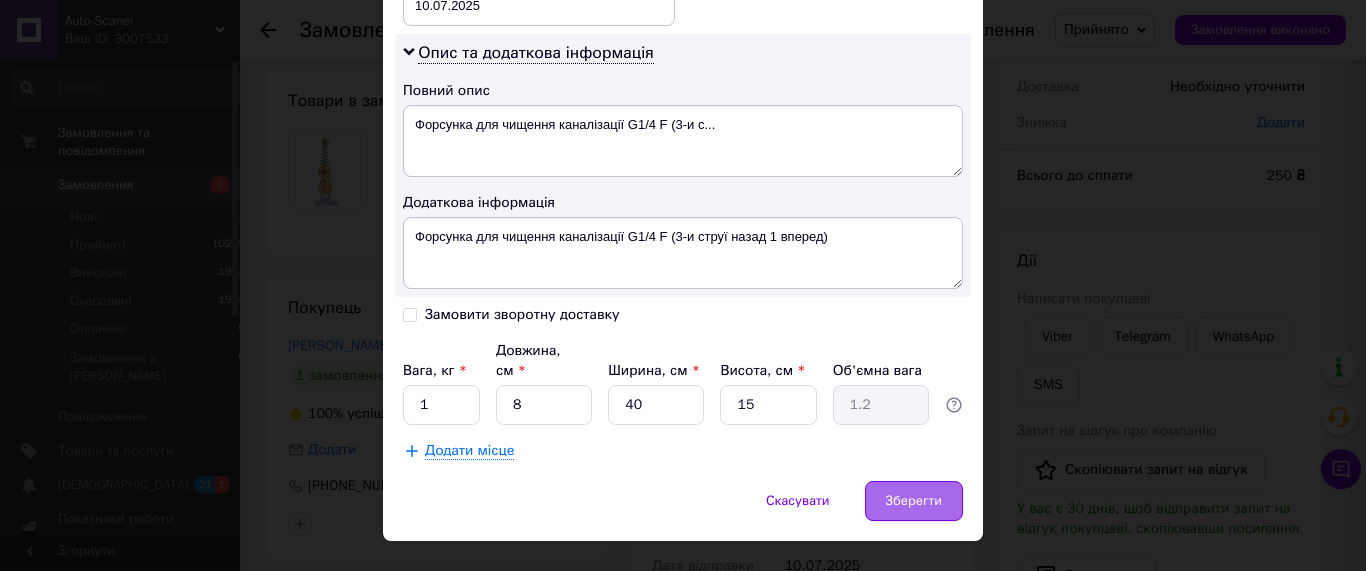click on "Зберегти" at bounding box center [914, 501] 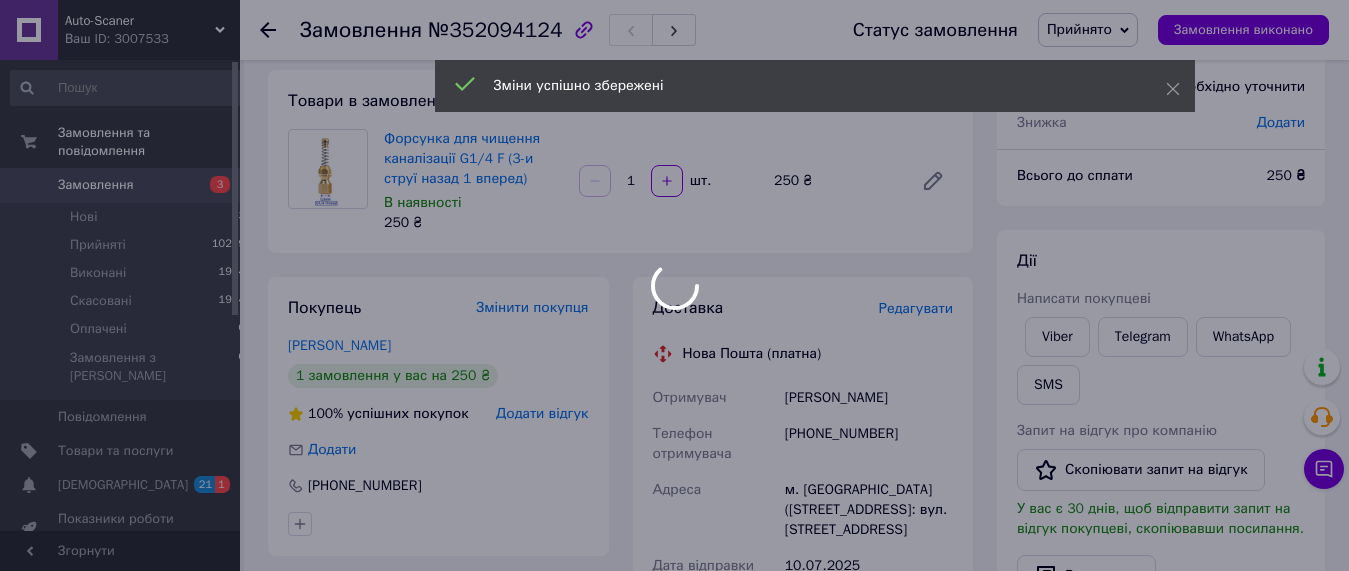 scroll, scrollTop: 408, scrollLeft: 0, axis: vertical 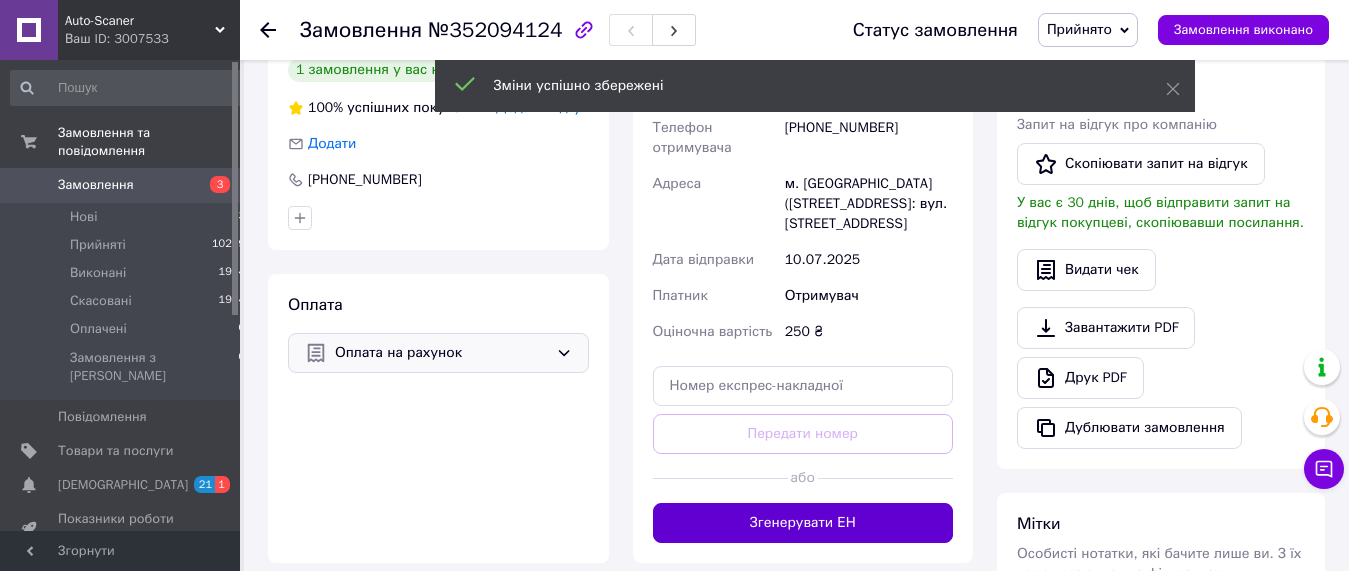 click on "Згенерувати ЕН" at bounding box center (803, 523) 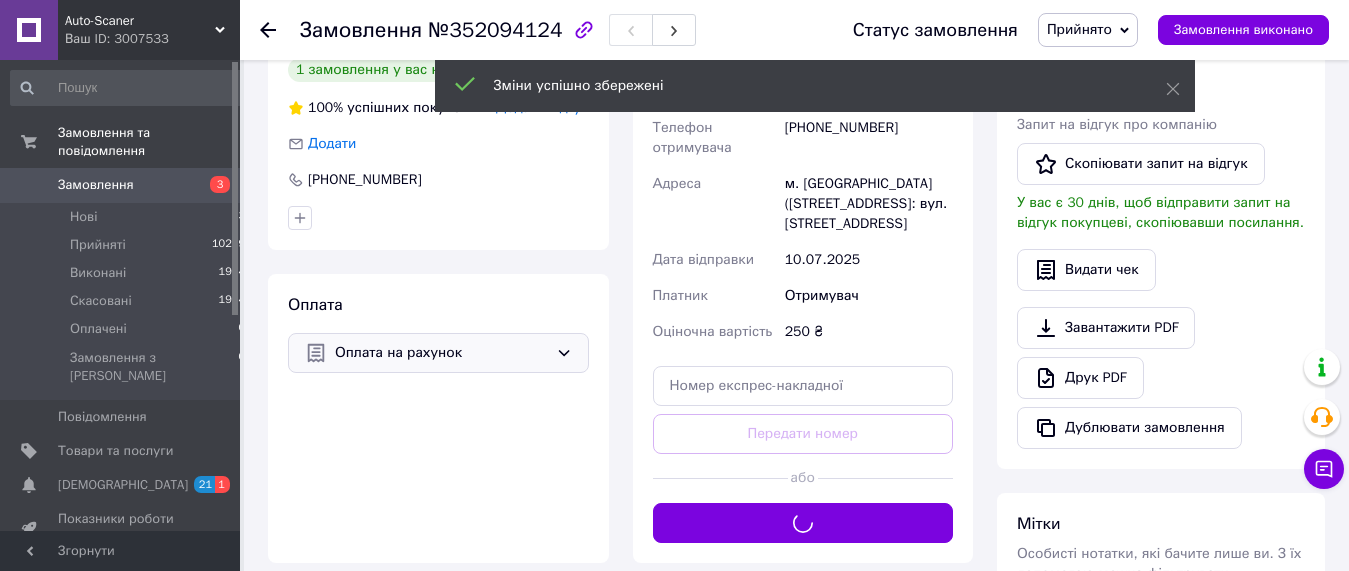scroll, scrollTop: 204, scrollLeft: 0, axis: vertical 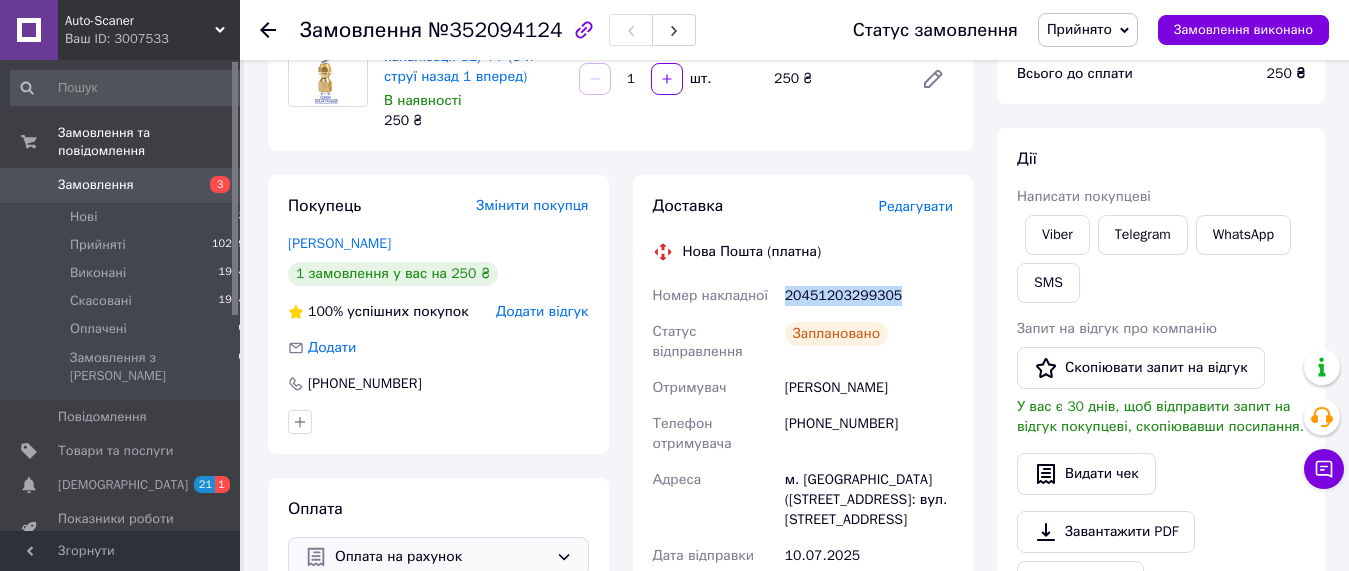 drag, startPoint x: 844, startPoint y: 297, endPoint x: 786, endPoint y: 295, distance: 58.034473 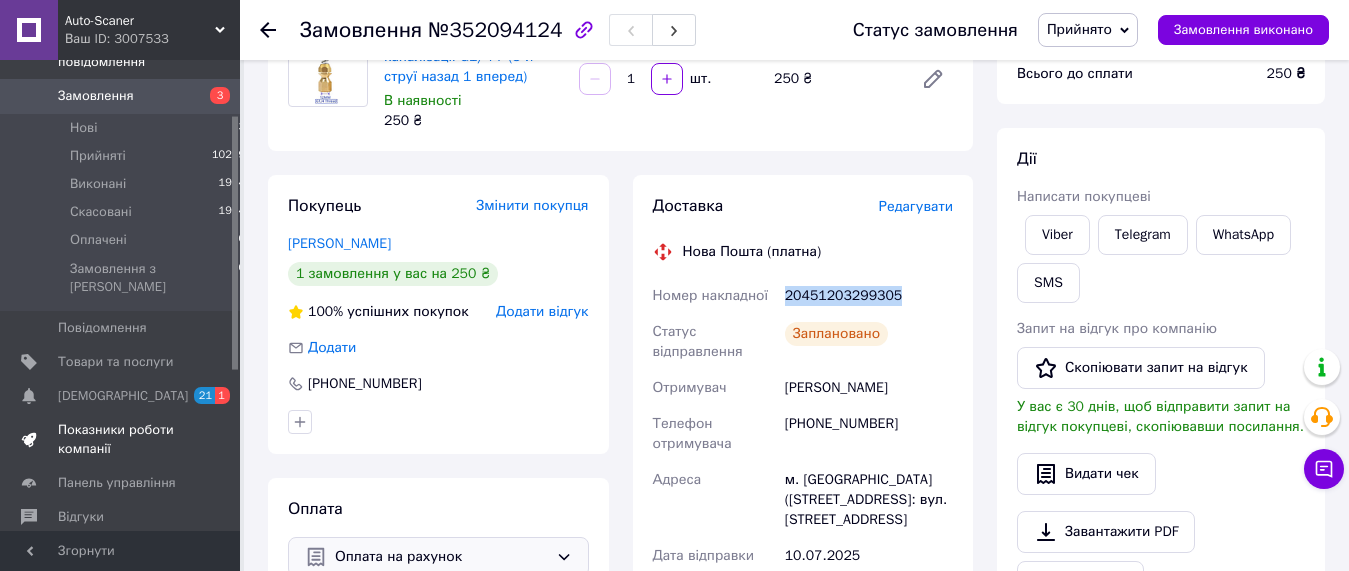 scroll, scrollTop: 102, scrollLeft: 0, axis: vertical 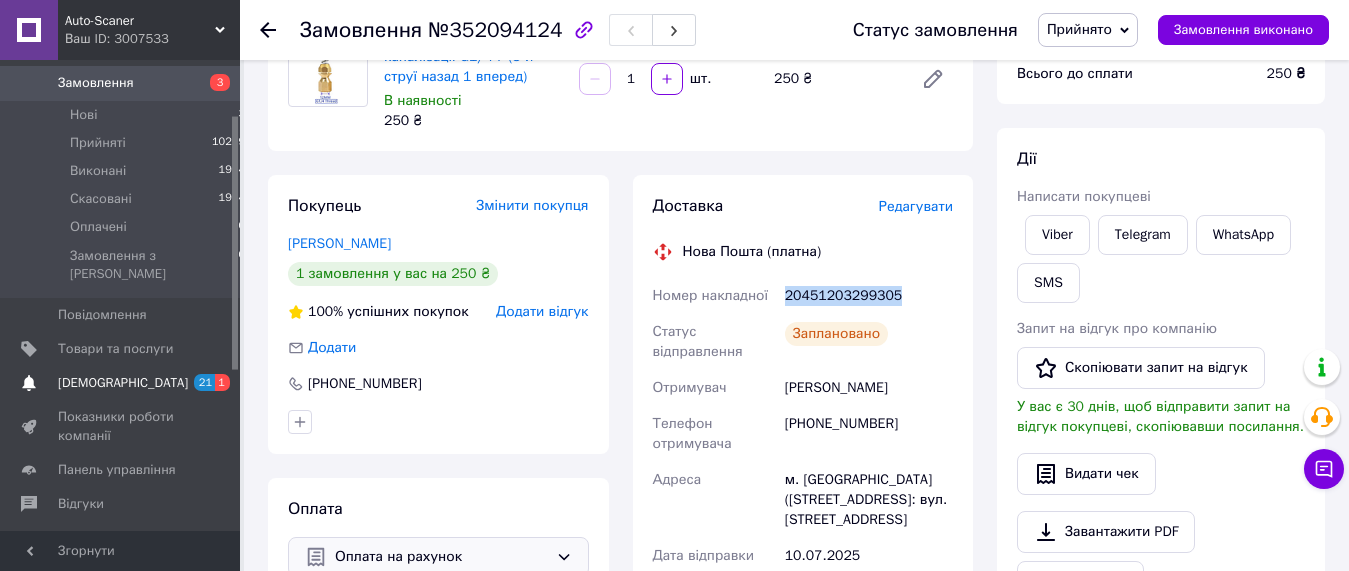 click on "[DEMOGRAPHIC_DATA]" at bounding box center (123, 383) 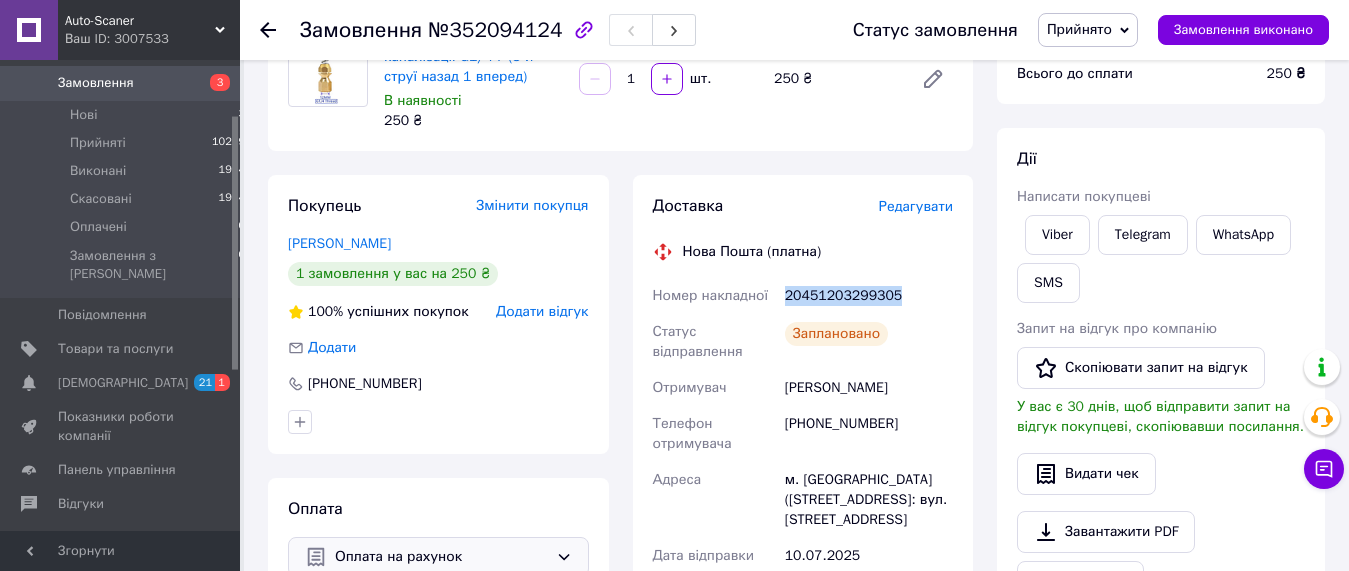 scroll, scrollTop: 0, scrollLeft: 0, axis: both 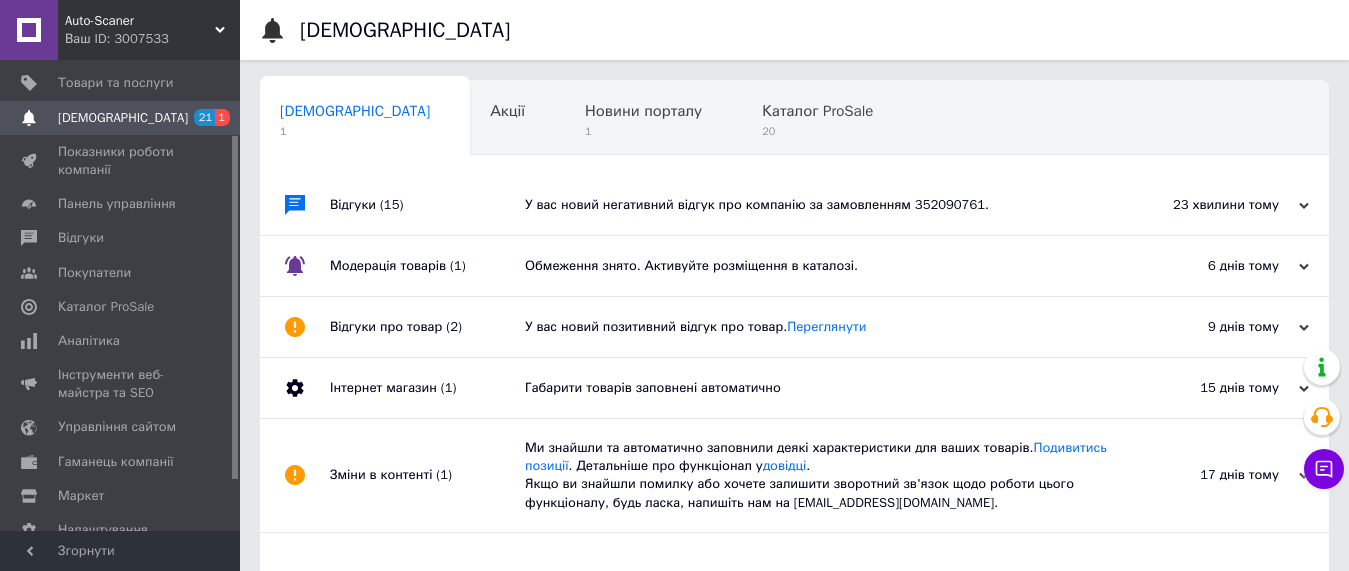 click on "У вас новий негативний відгук про компанію  за замовленням 352090761." at bounding box center (817, 205) 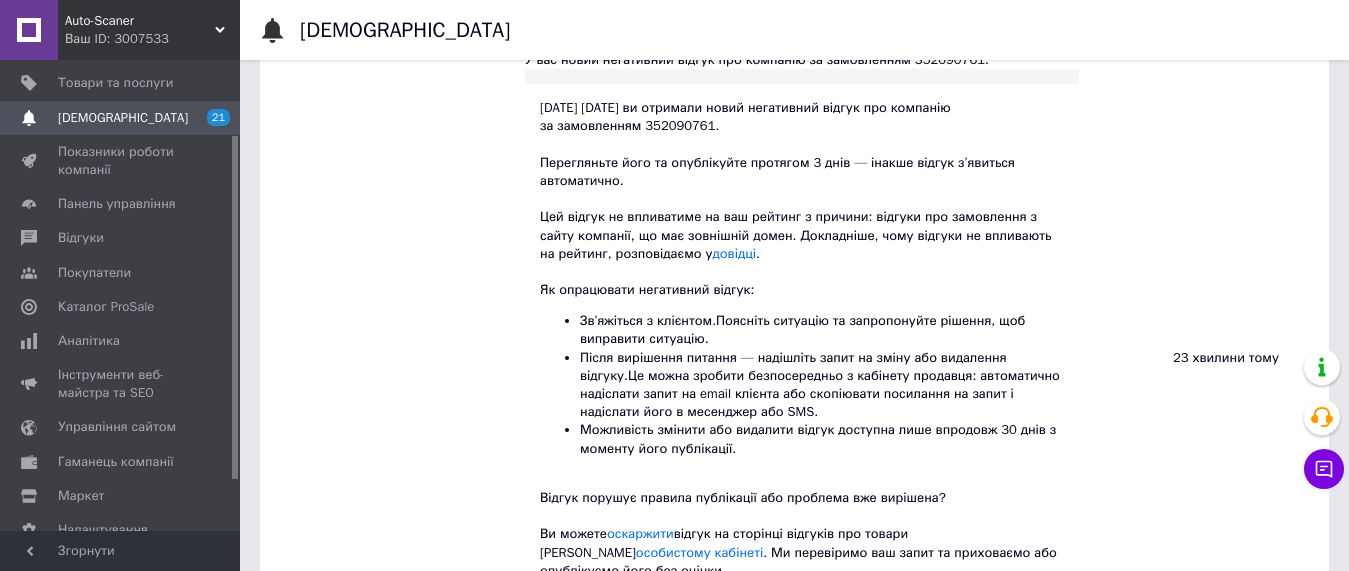 scroll, scrollTop: 408, scrollLeft: 0, axis: vertical 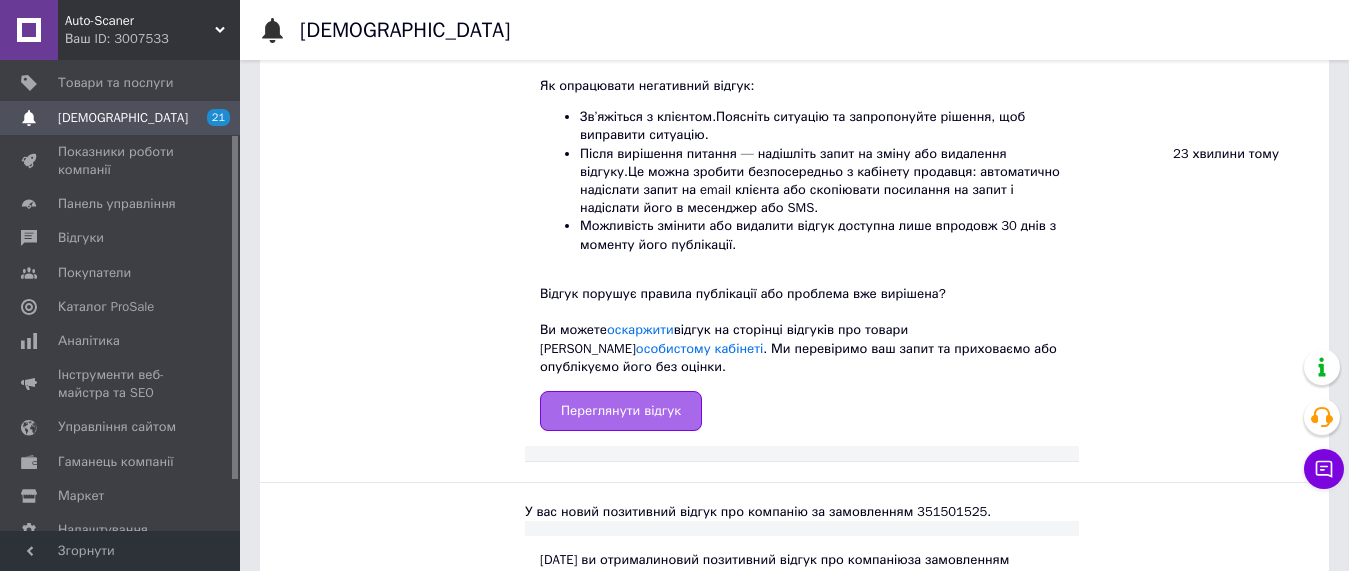click on "Переглянути відгук" at bounding box center [621, 411] 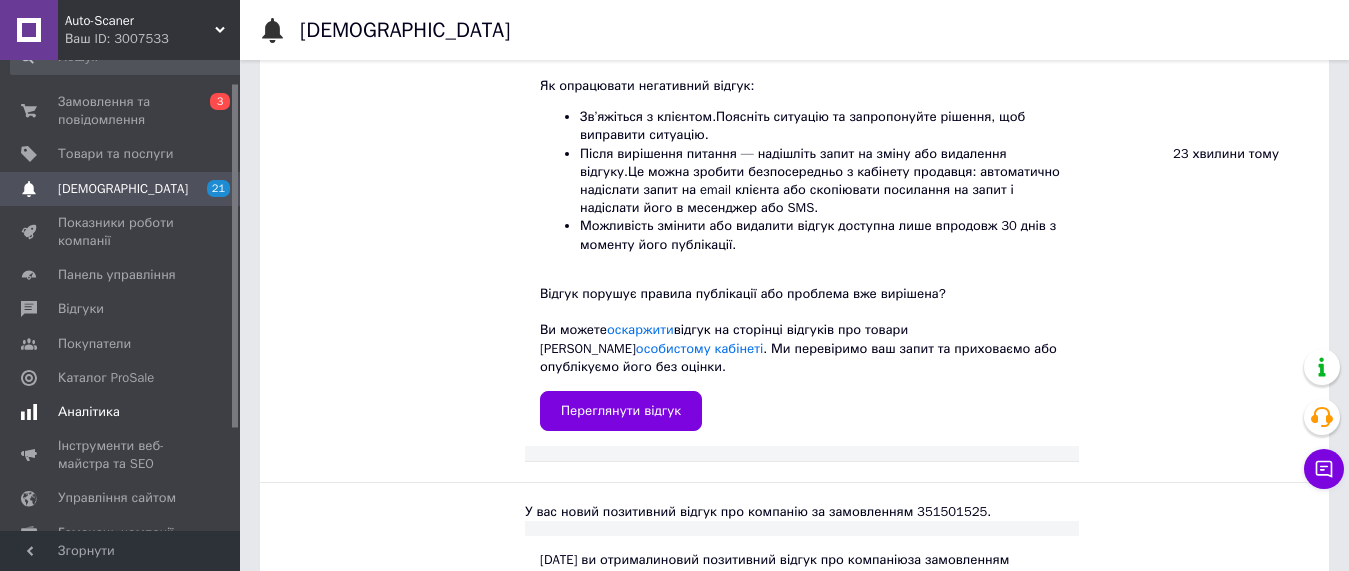 scroll, scrollTop: 0, scrollLeft: 0, axis: both 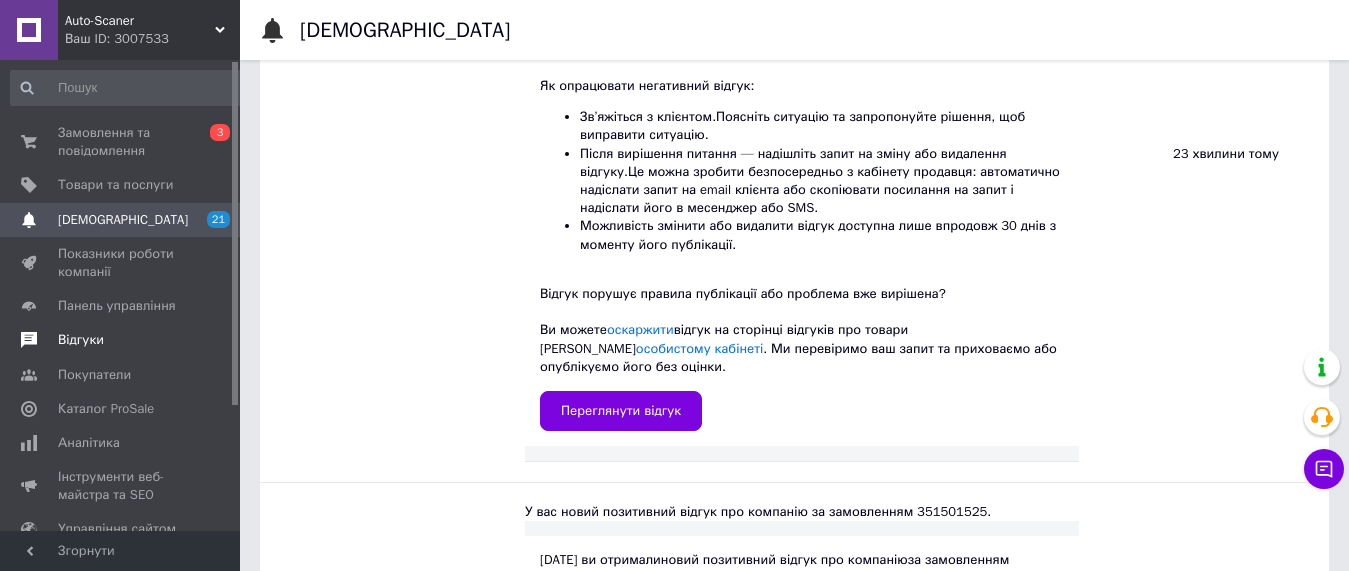 drag, startPoint x: 111, startPoint y: 343, endPoint x: 158, endPoint y: 344, distance: 47.010635 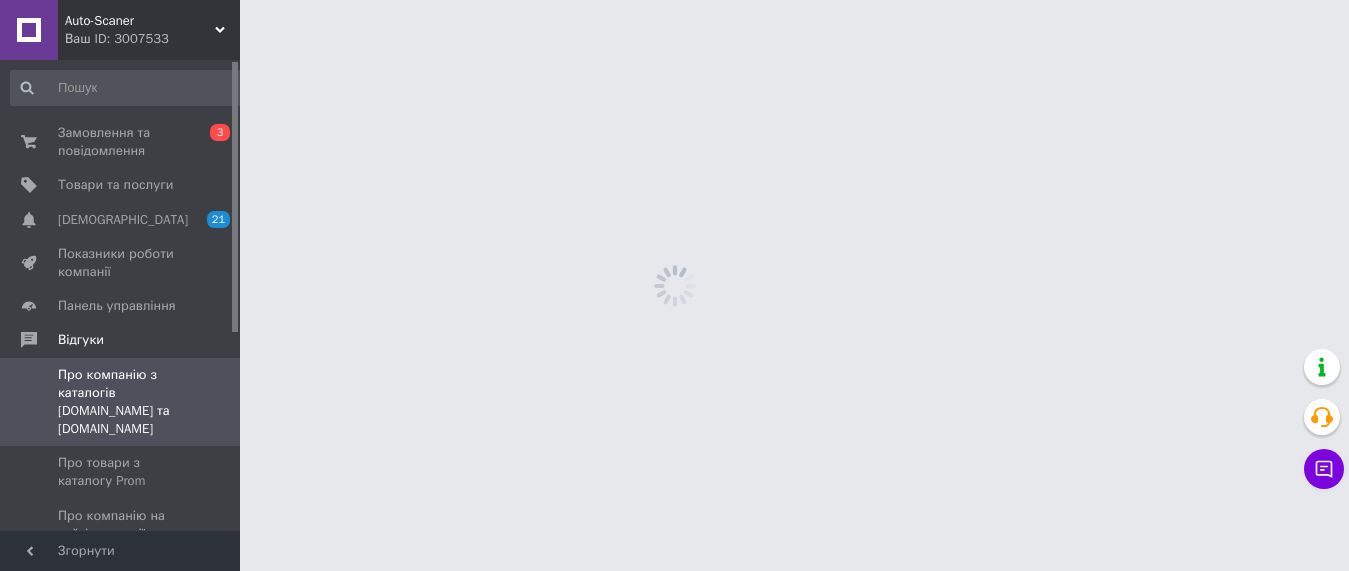 scroll, scrollTop: 0, scrollLeft: 0, axis: both 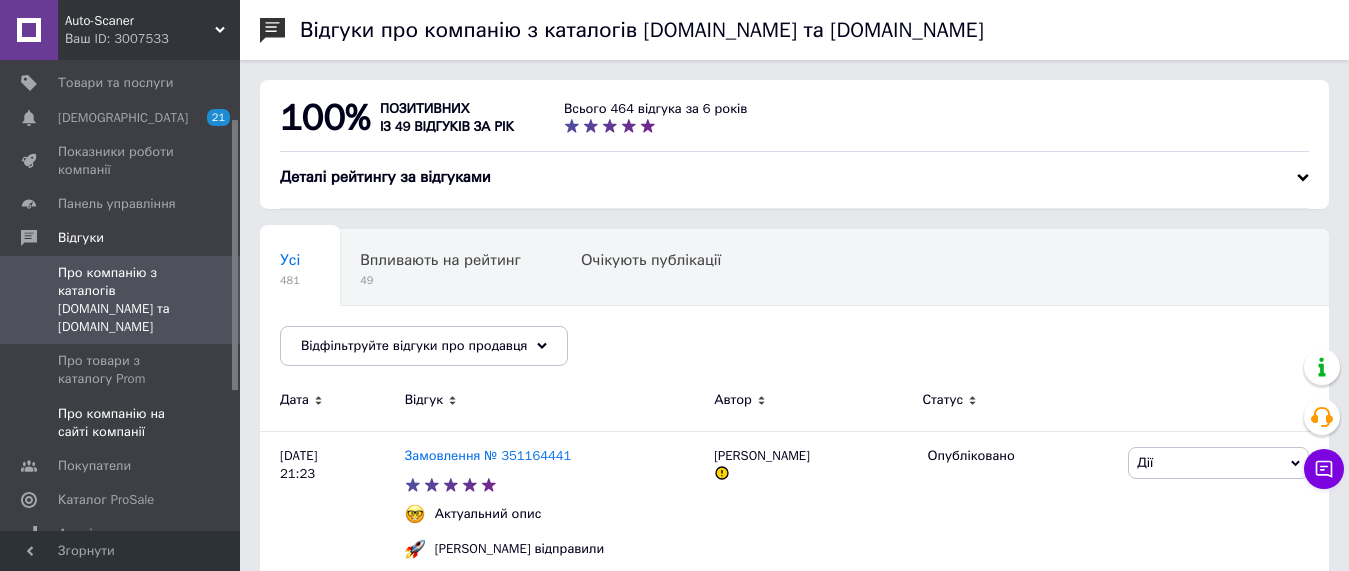 click on "Про компанію на сайті компанії" at bounding box center [121, 423] 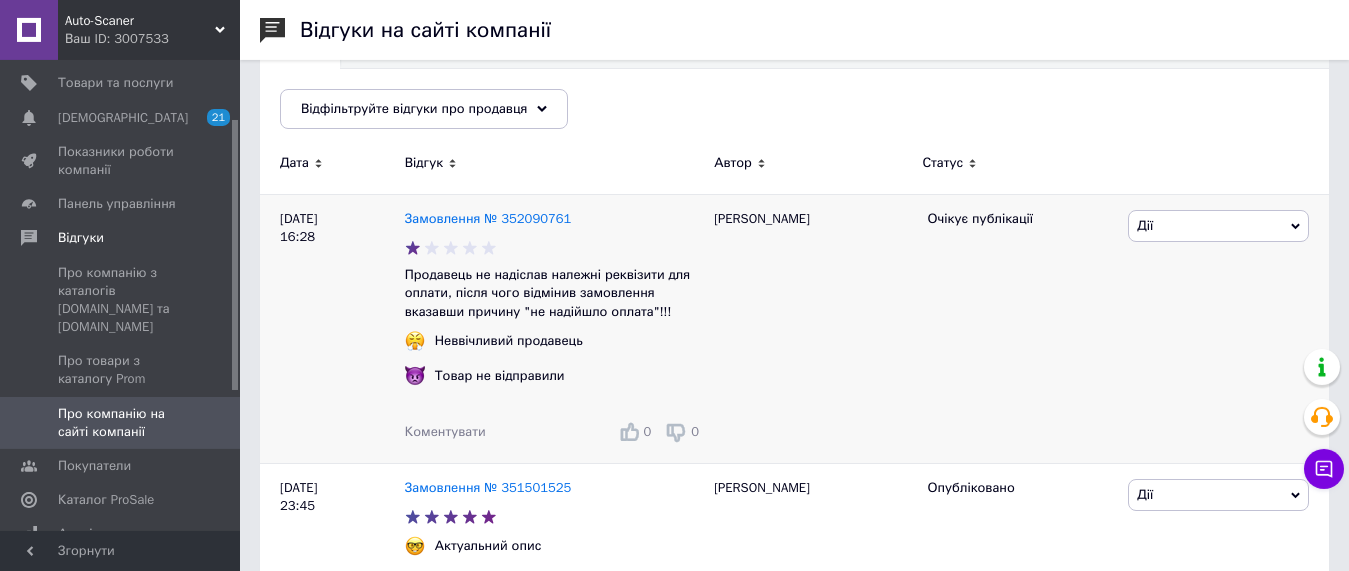 scroll, scrollTop: 102, scrollLeft: 0, axis: vertical 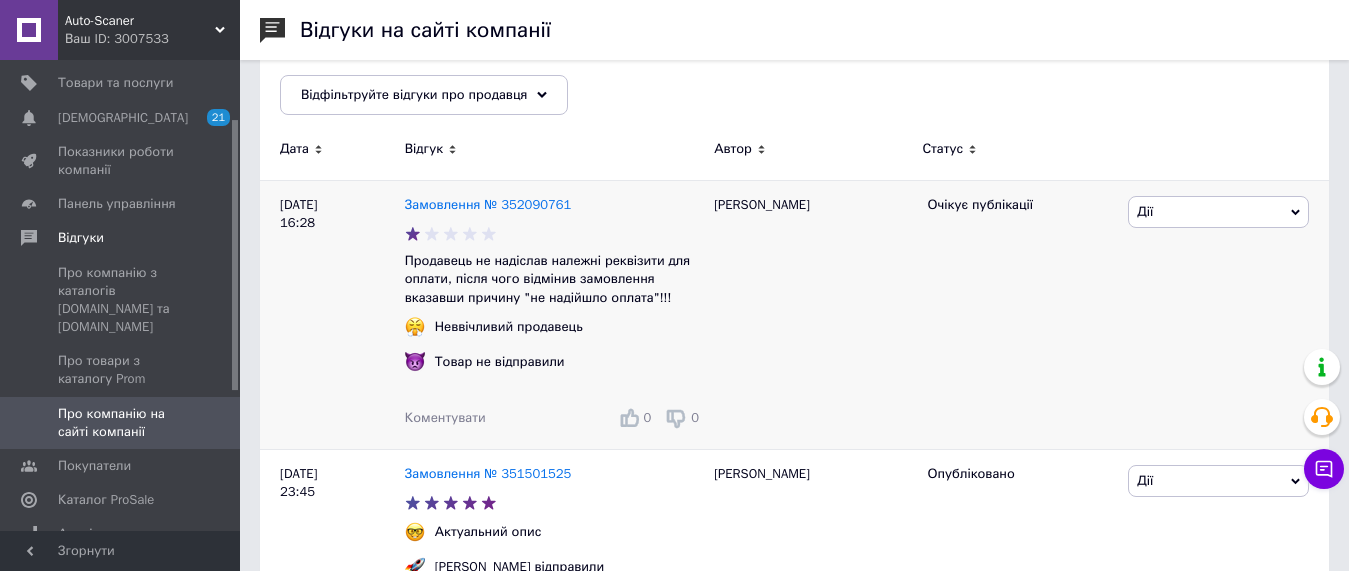 click on "Дії" at bounding box center [1218, 212] 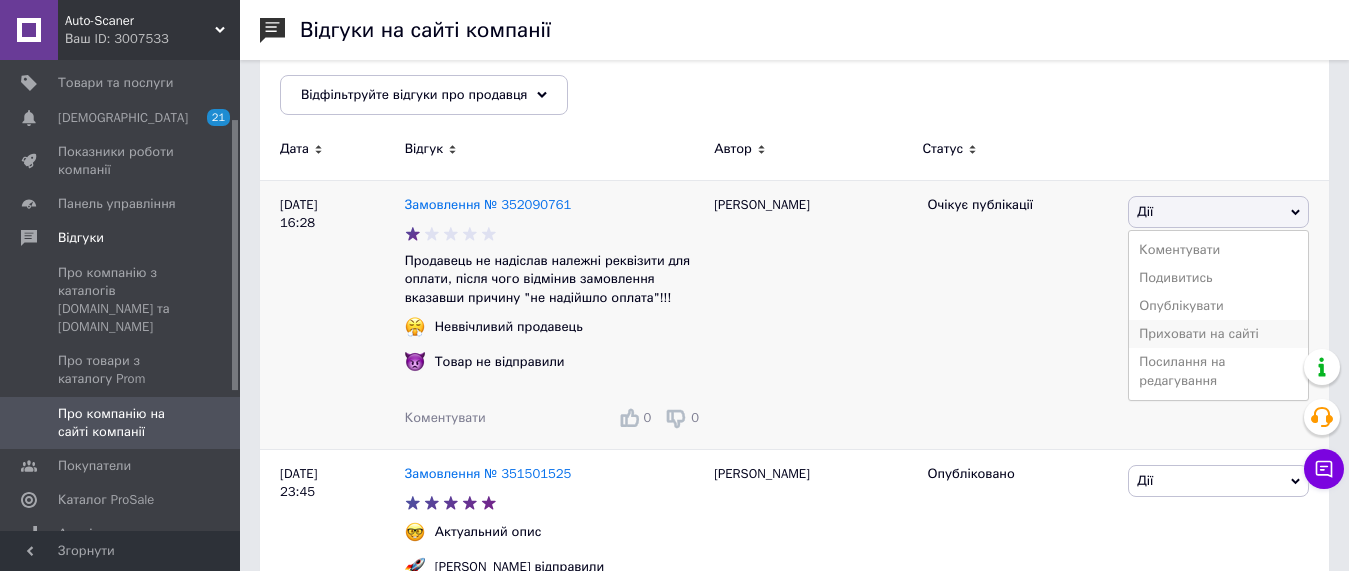 click on "Приховати на сайті" at bounding box center (1218, 334) 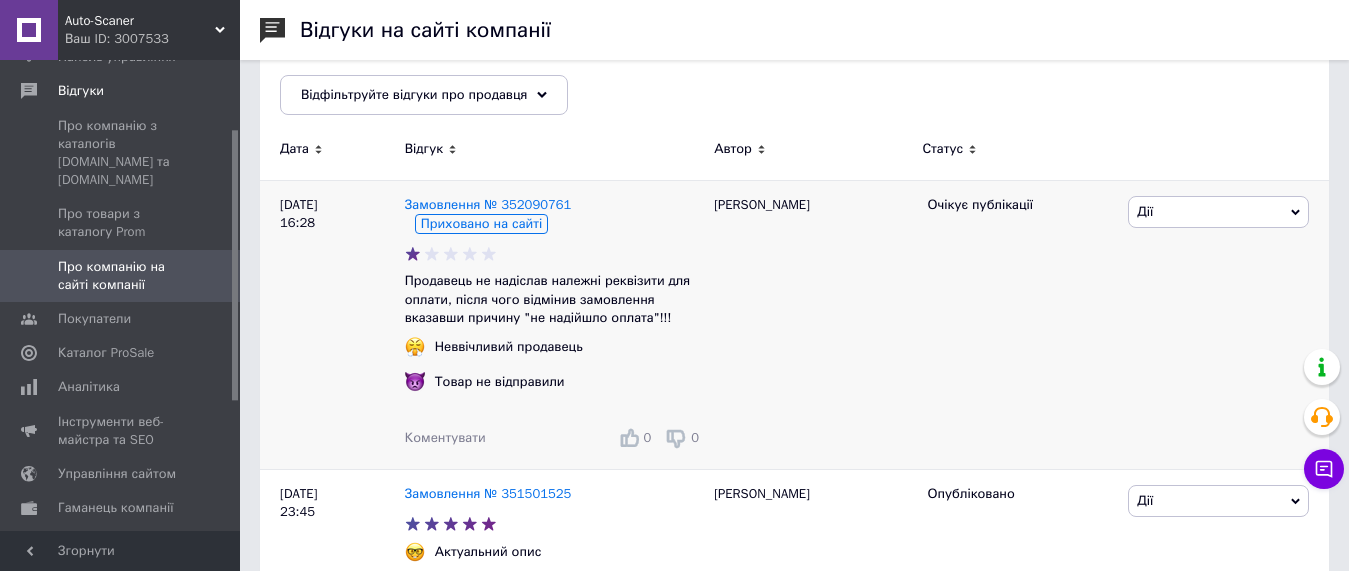 scroll, scrollTop: 346, scrollLeft: 0, axis: vertical 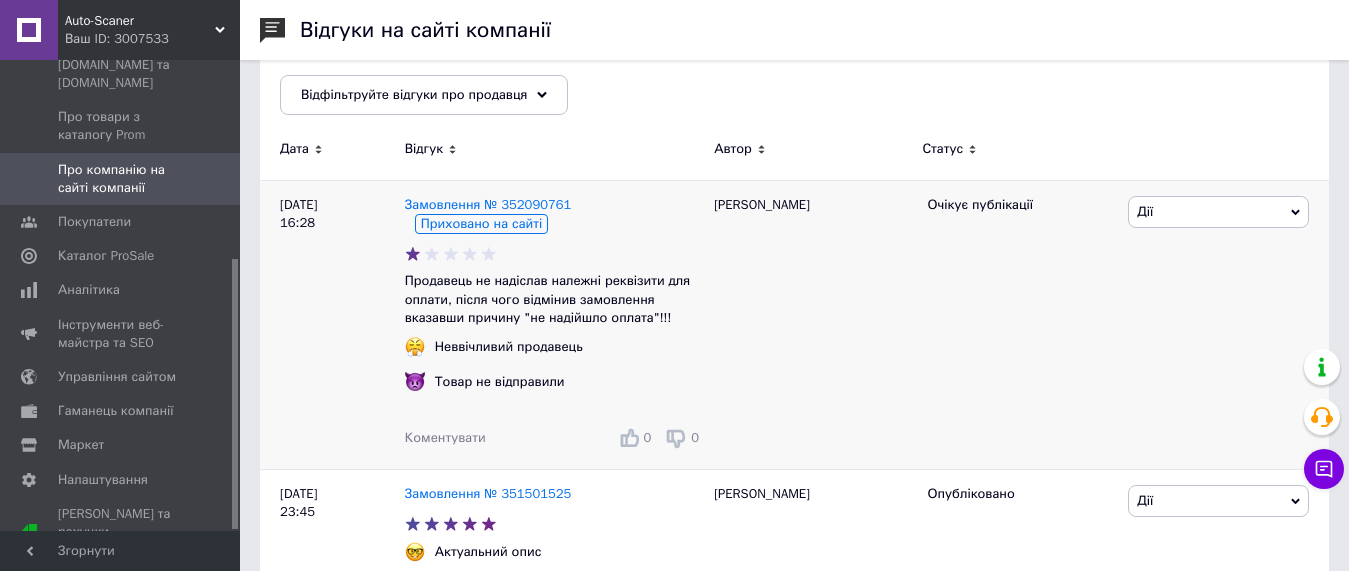 click on "Дії" at bounding box center (1218, 212) 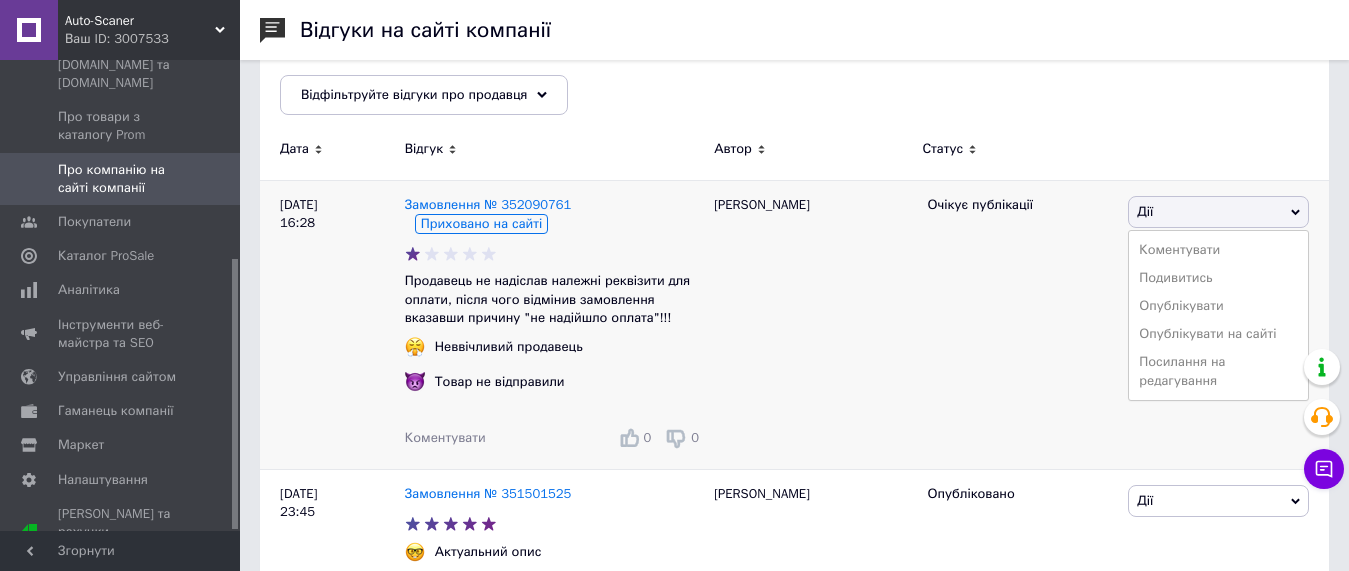 click on "Очікує публікації" at bounding box center (1021, 325) 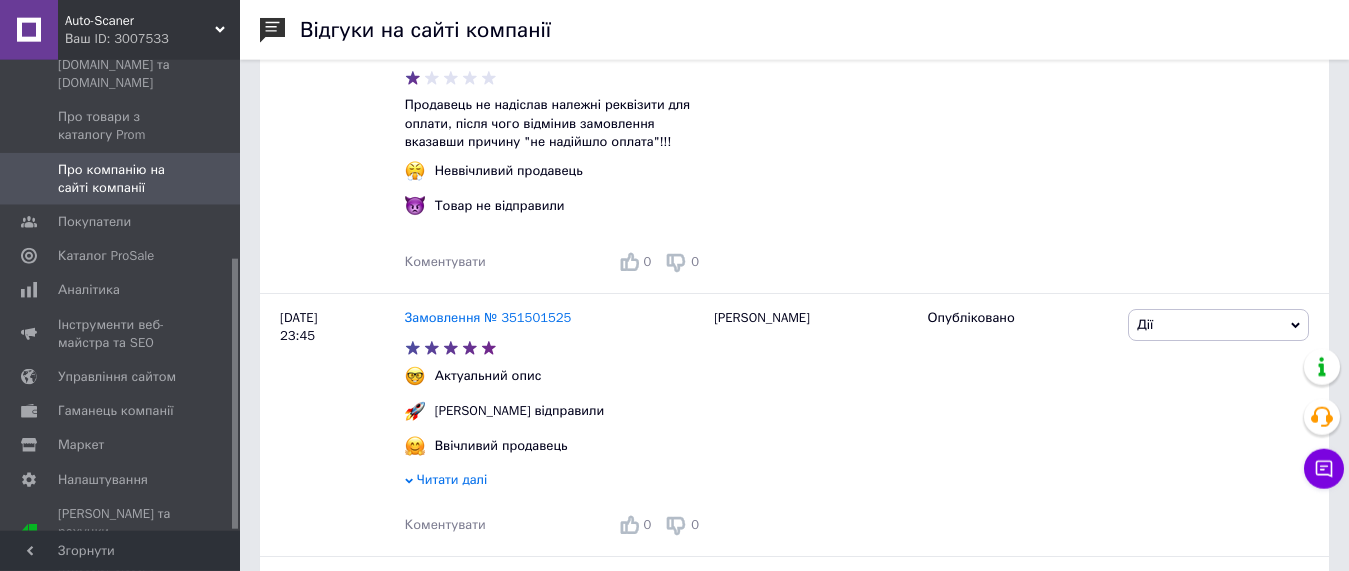 scroll, scrollTop: 40, scrollLeft: 0, axis: vertical 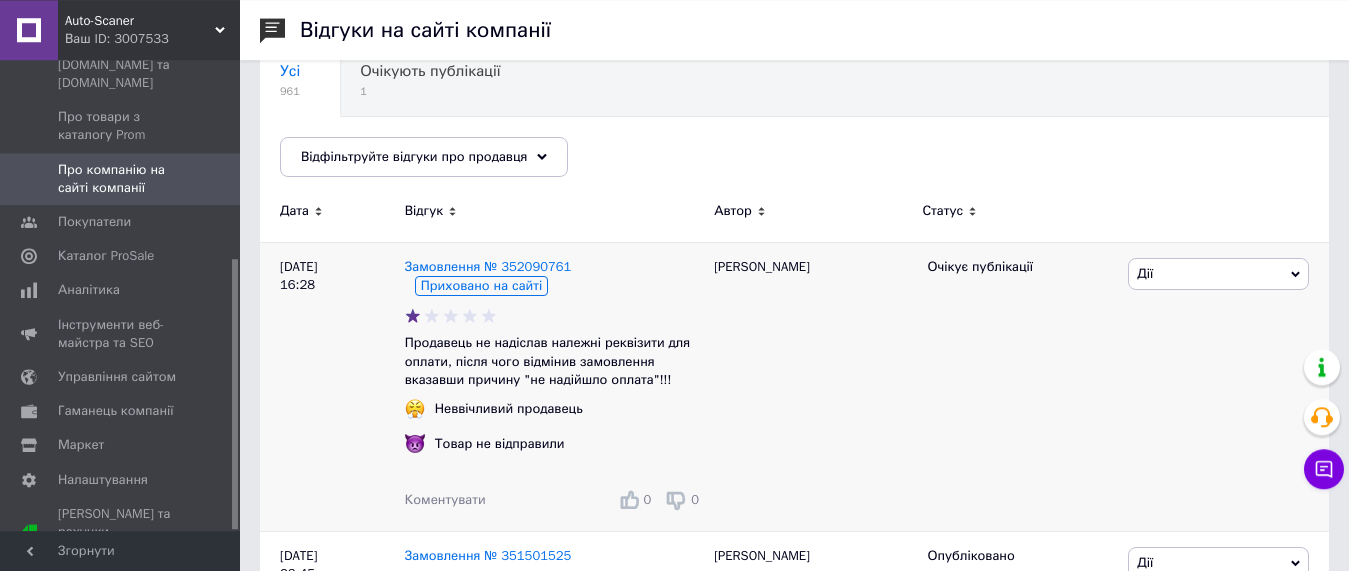click on "Дії" at bounding box center (1218, 274) 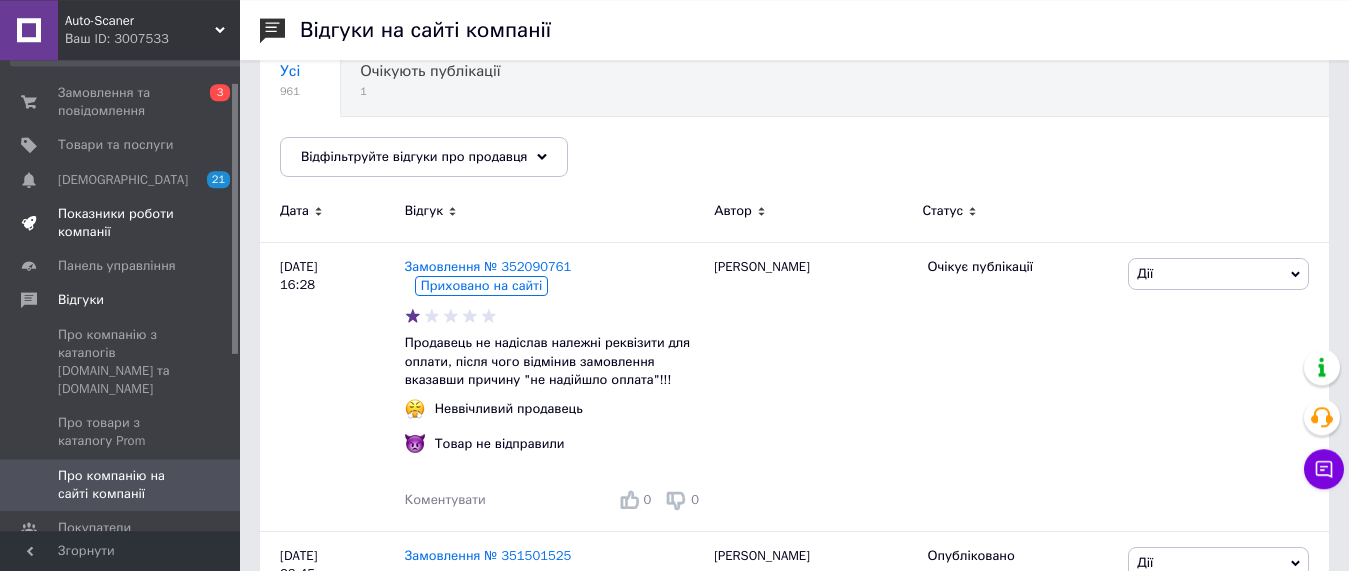 scroll, scrollTop: 0, scrollLeft: 0, axis: both 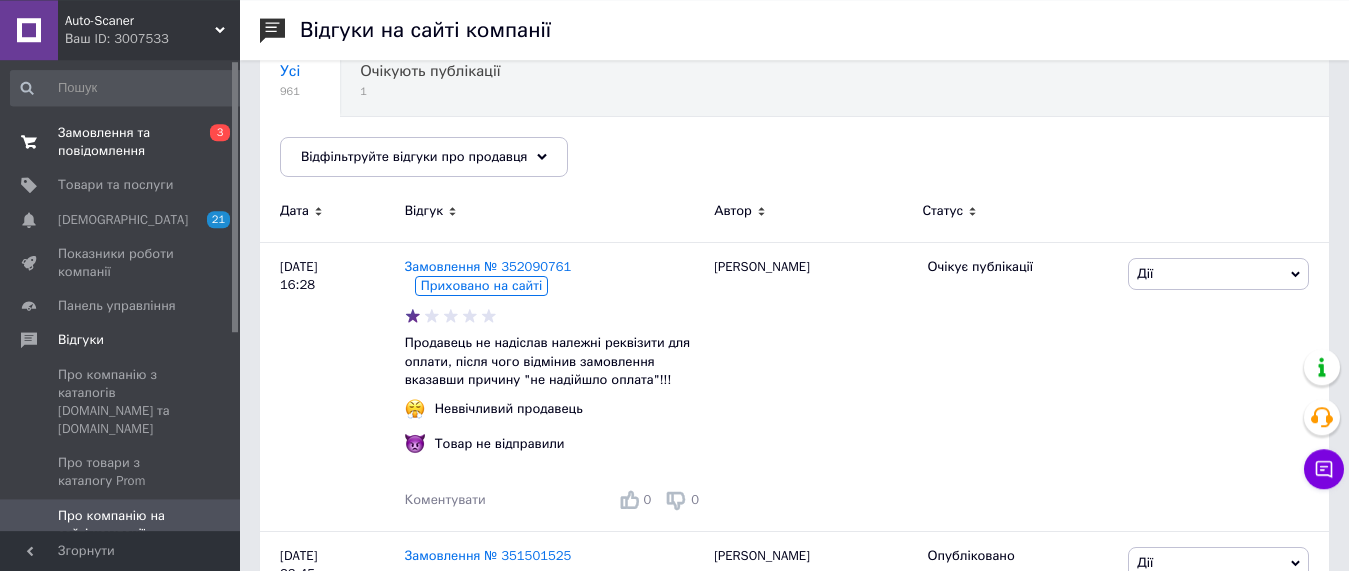 click on "Замовлення та повідомлення 0 3" at bounding box center (128, 142) 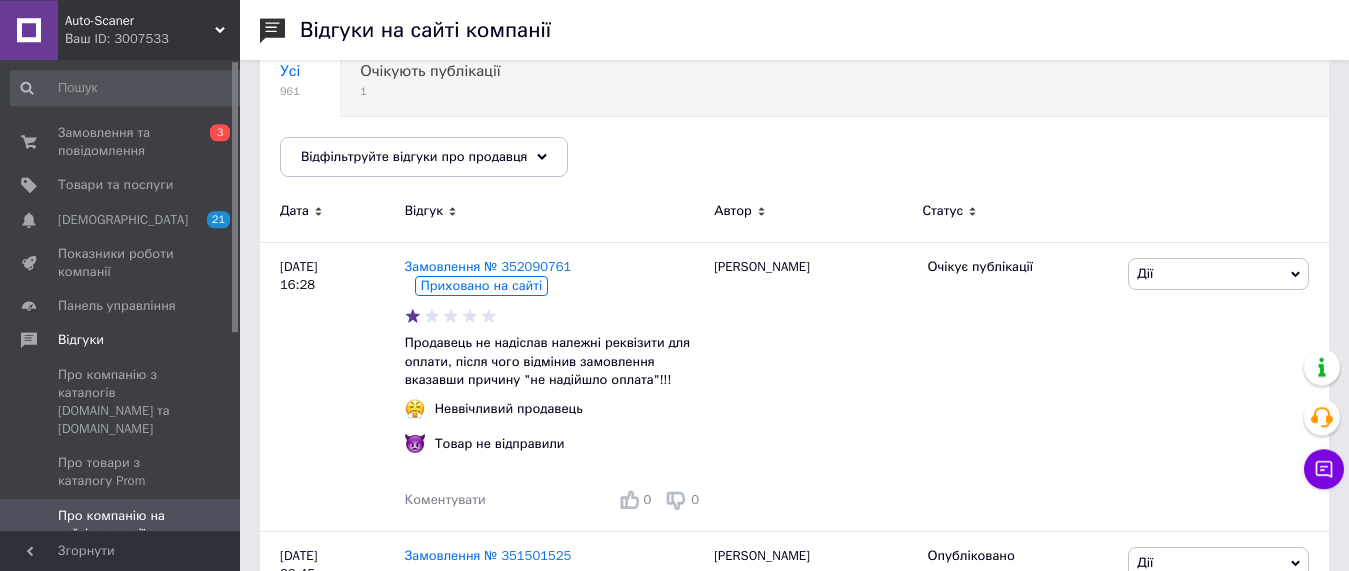 scroll, scrollTop: 0, scrollLeft: 0, axis: both 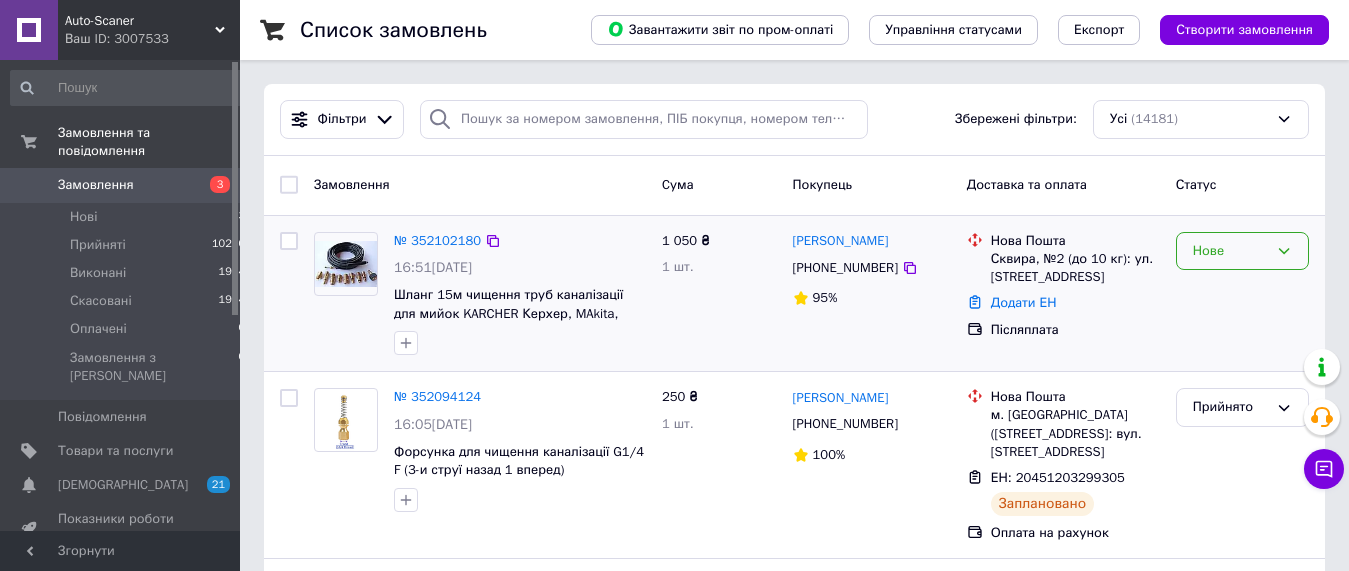 drag, startPoint x: 1212, startPoint y: 256, endPoint x: 1214, endPoint y: 269, distance: 13.152946 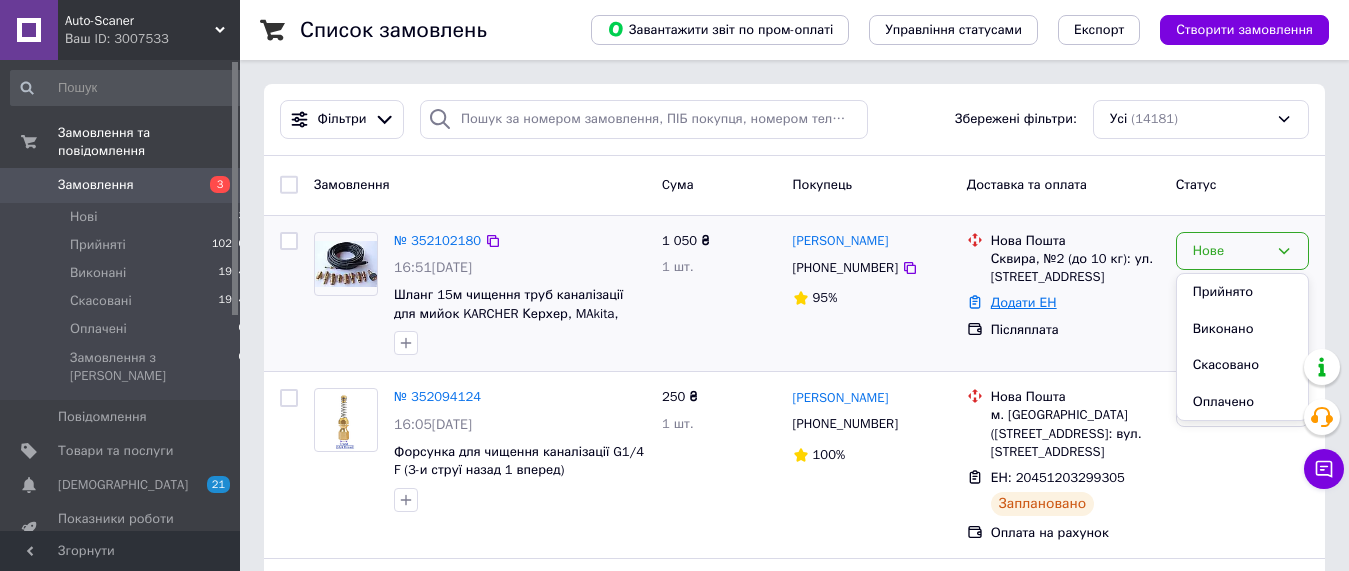 drag, startPoint x: 1216, startPoint y: 291, endPoint x: 1031, endPoint y: 308, distance: 185.77943 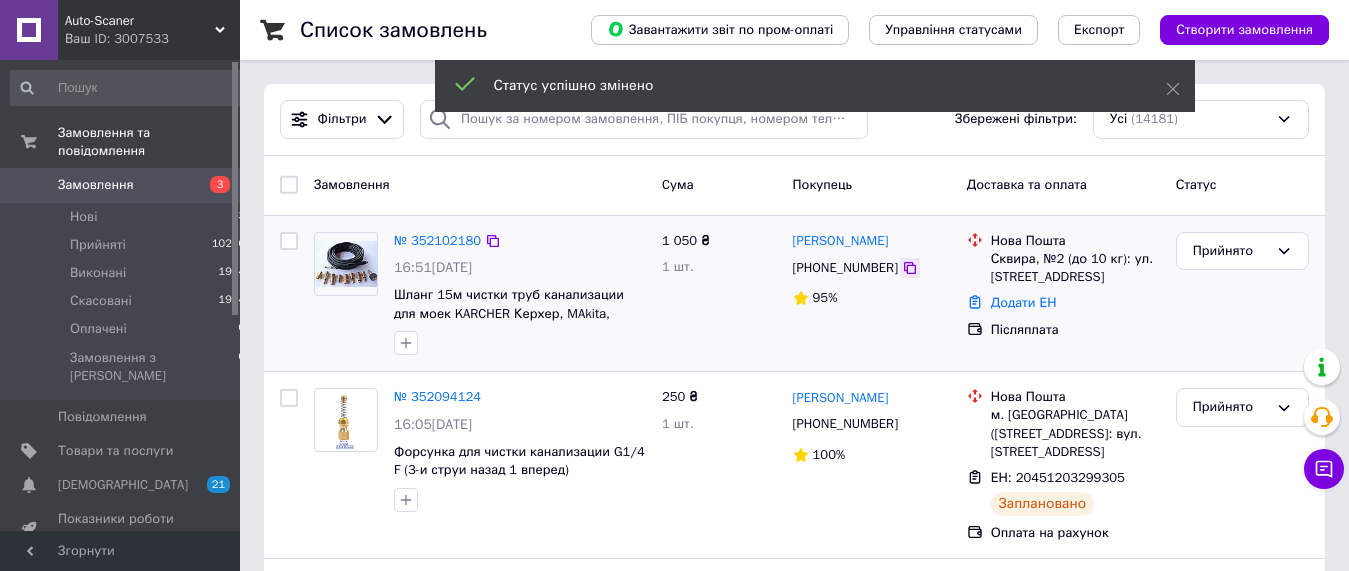 click 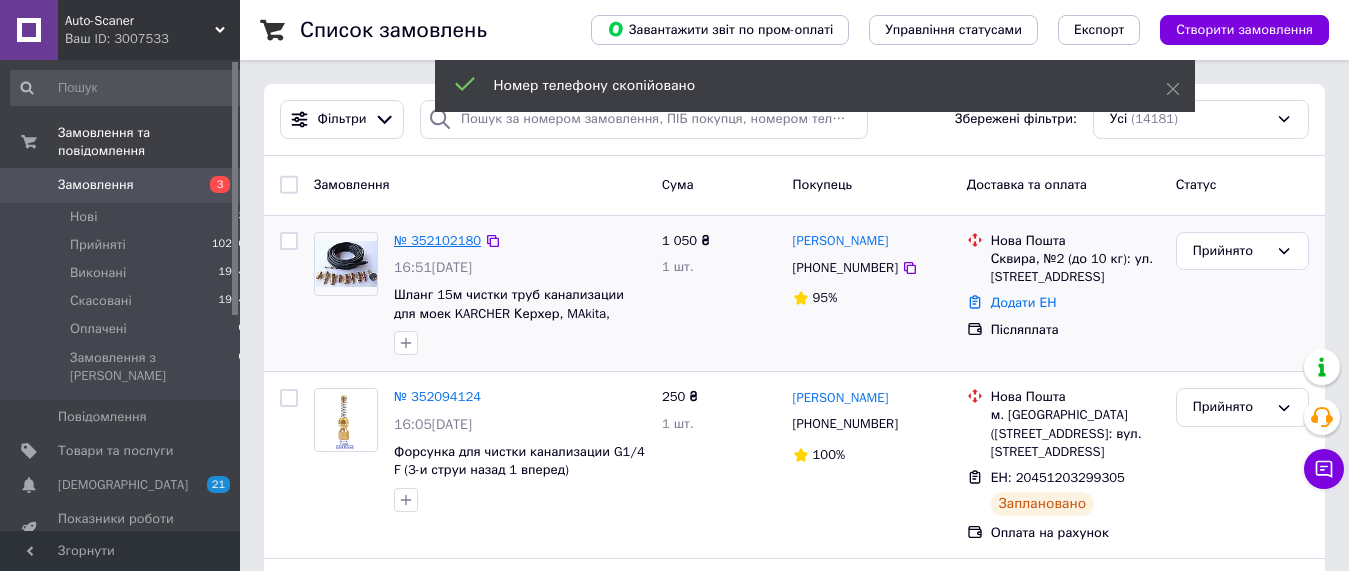 click on "№ 352102180" at bounding box center (437, 240) 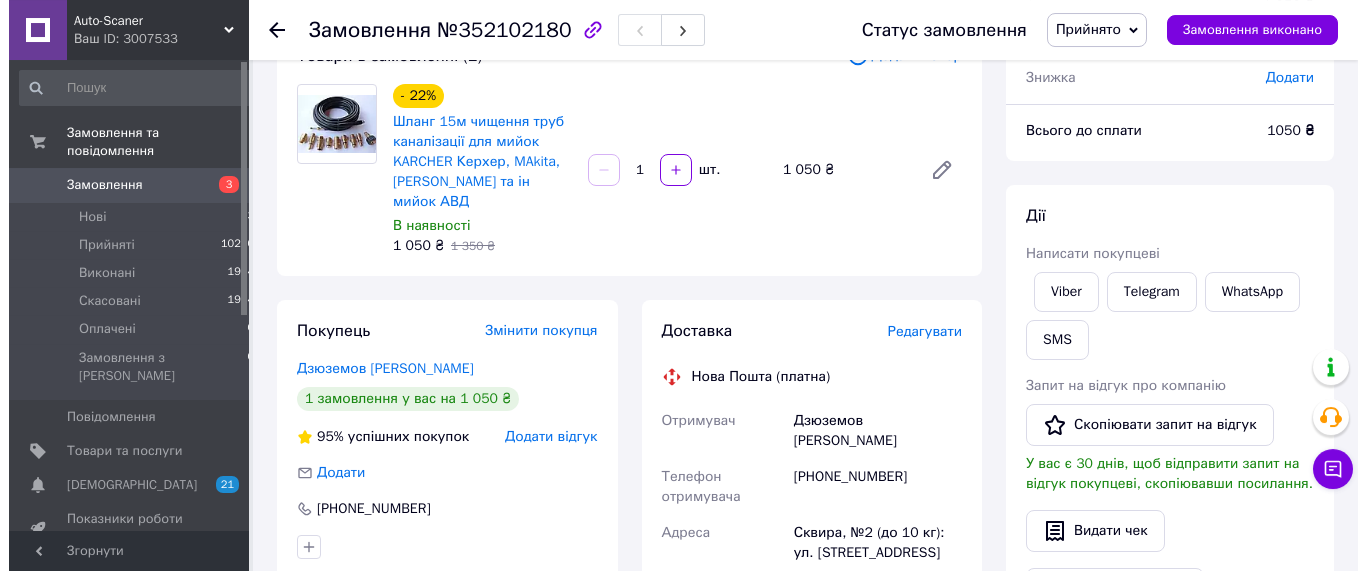 scroll, scrollTop: 306, scrollLeft: 0, axis: vertical 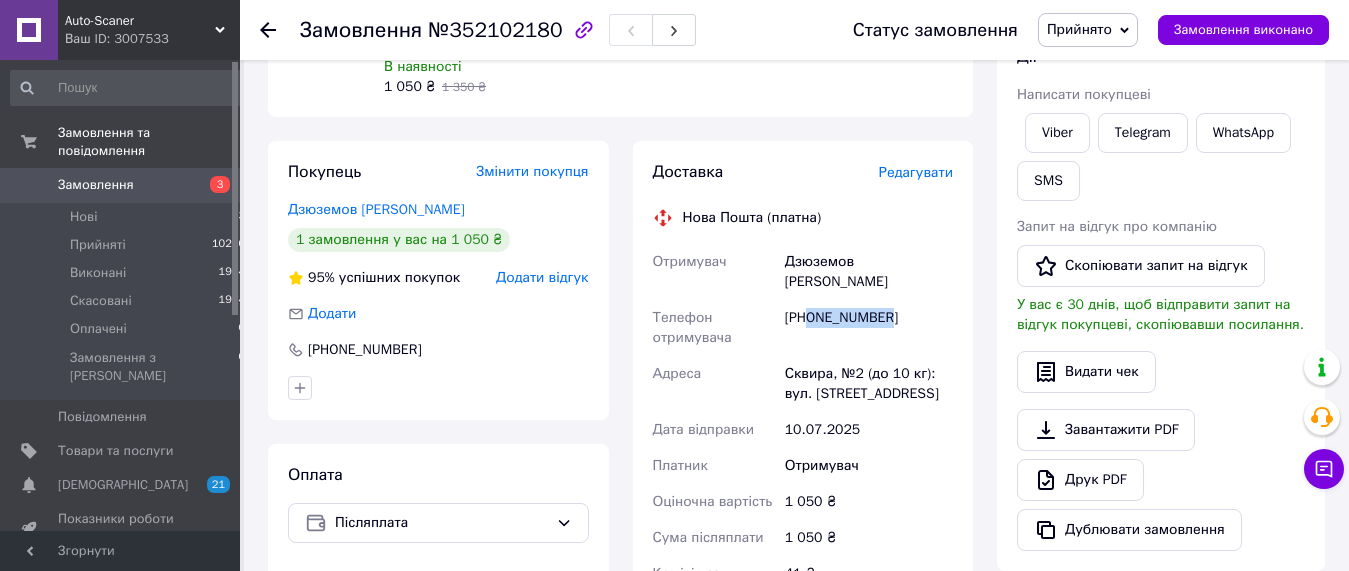 drag, startPoint x: 905, startPoint y: 286, endPoint x: 811, endPoint y: 285, distance: 94.00532 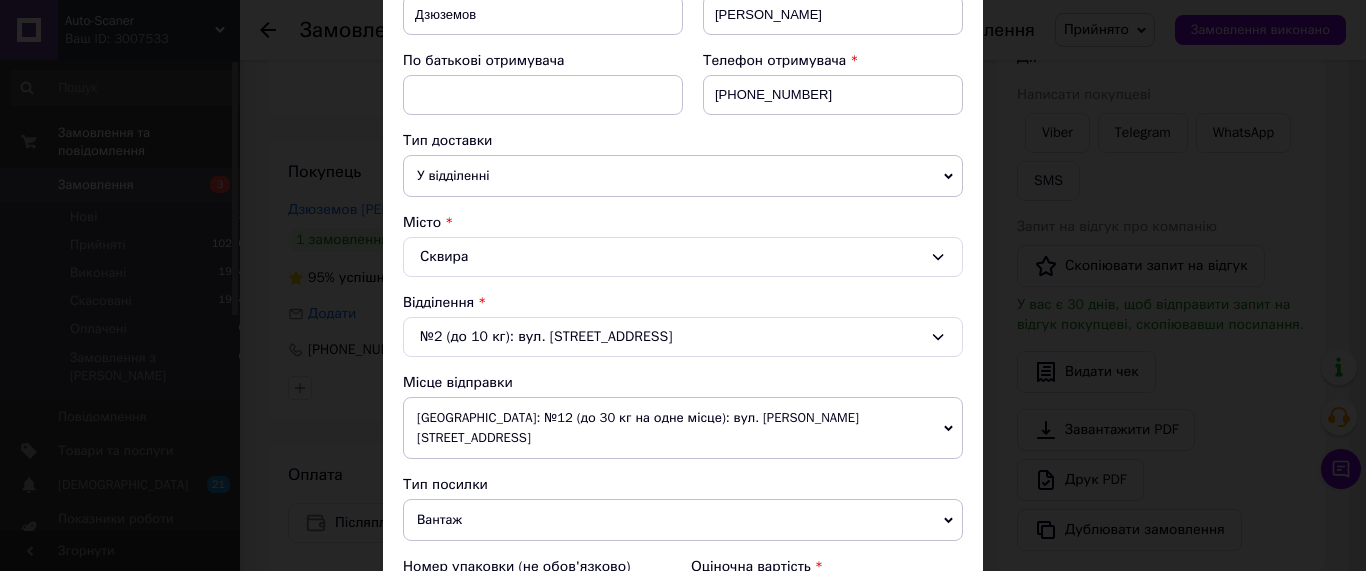 scroll, scrollTop: 684, scrollLeft: 0, axis: vertical 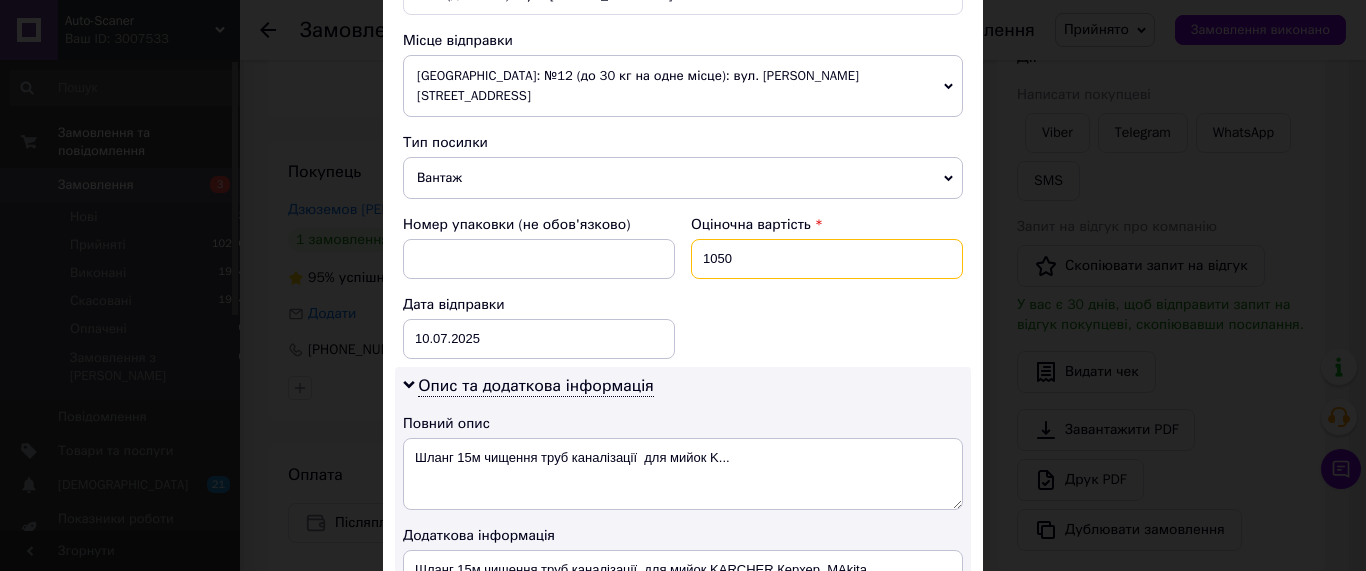 click on "1050" at bounding box center (827, 259) 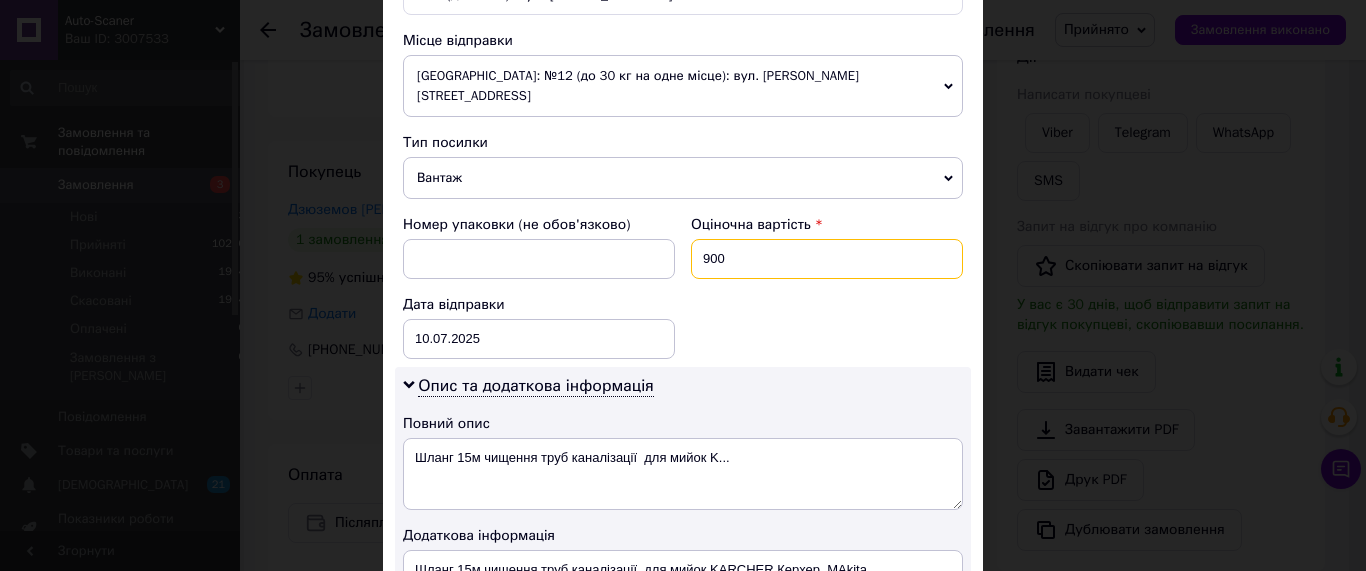 type on "900" 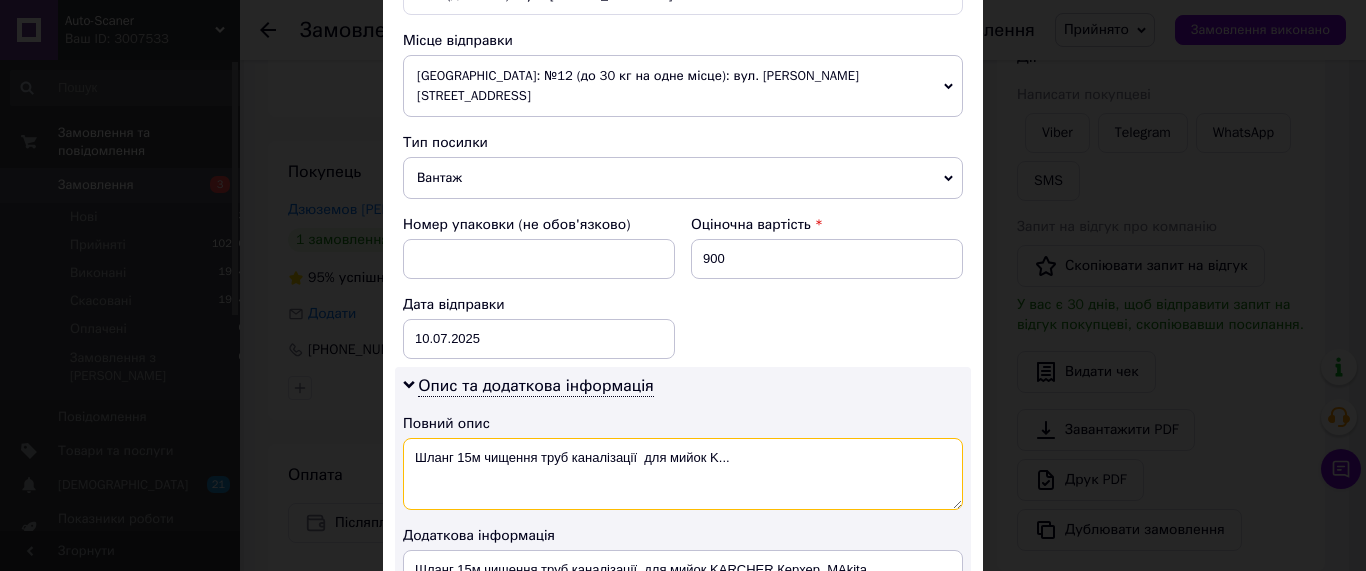 drag, startPoint x: 613, startPoint y: 437, endPoint x: 752, endPoint y: 443, distance: 139.12944 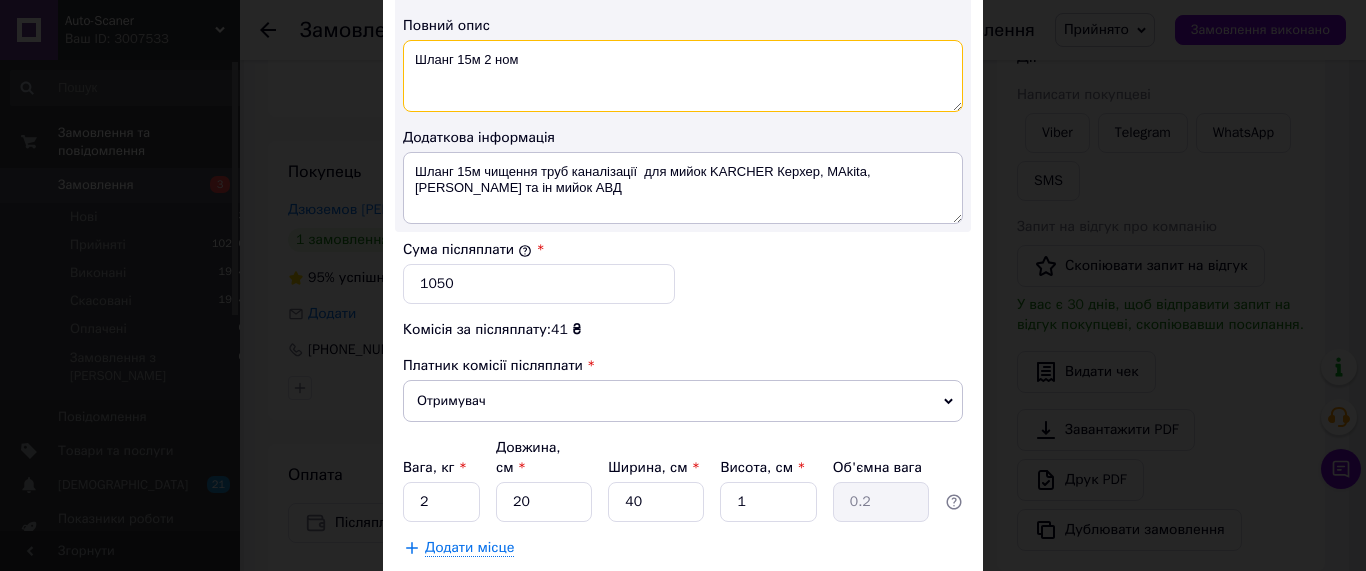 scroll, scrollTop: 1140, scrollLeft: 0, axis: vertical 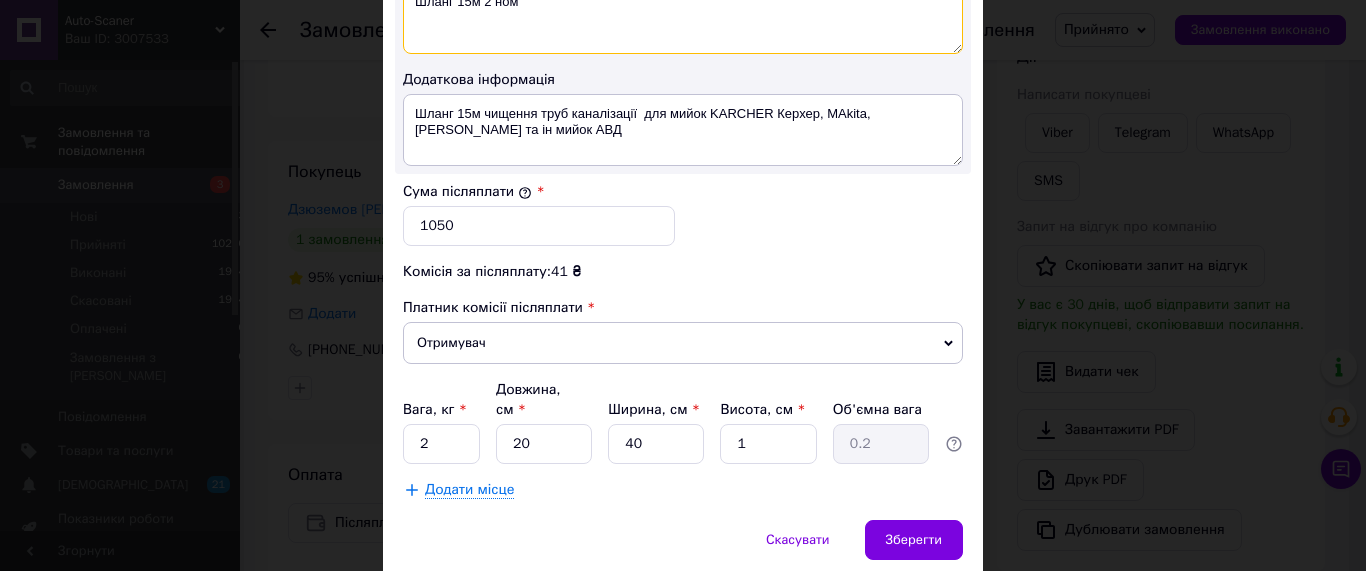 type on "Шланг 15м 2 ном" 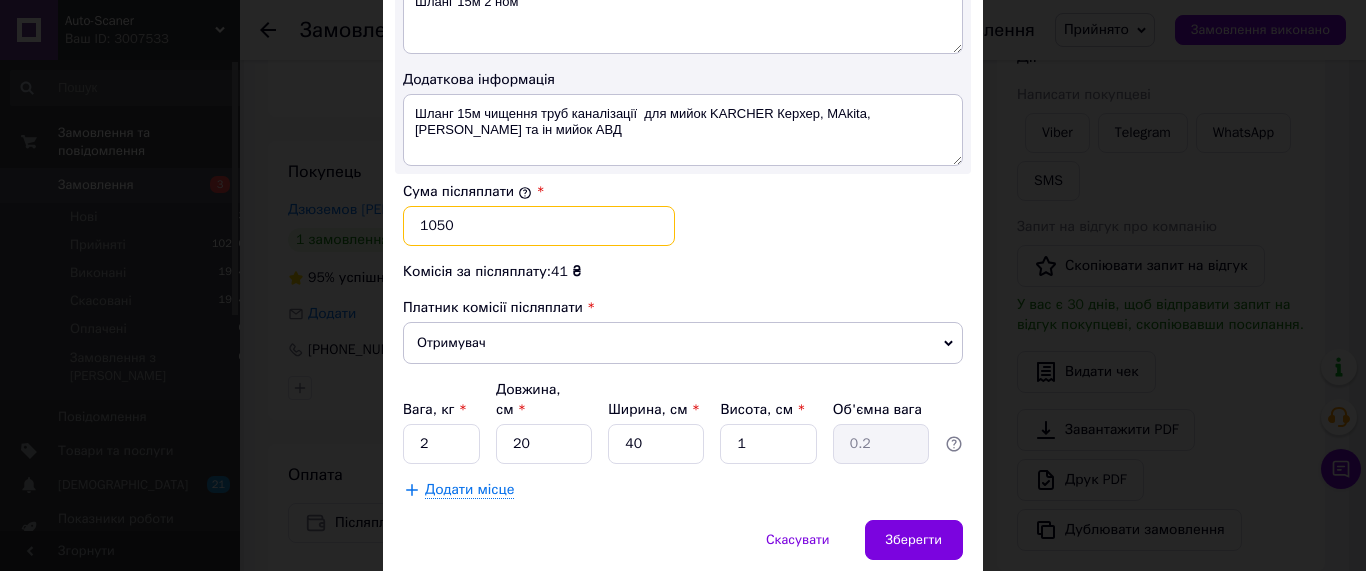 click on "1050" at bounding box center [539, 226] 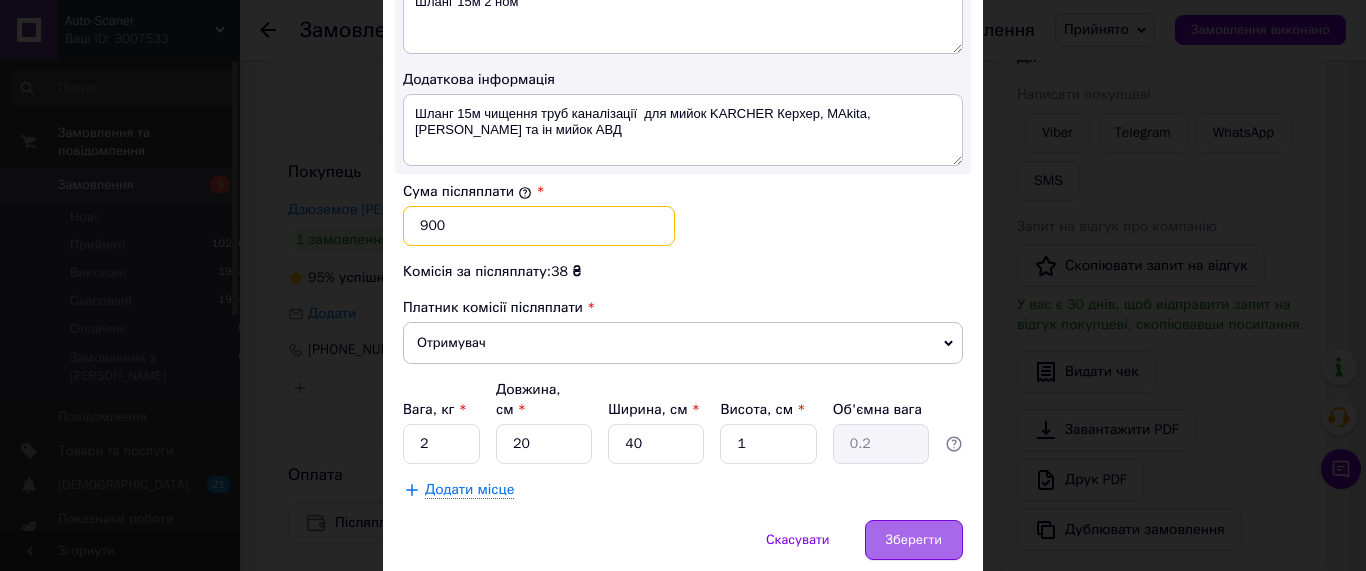 type on "900" 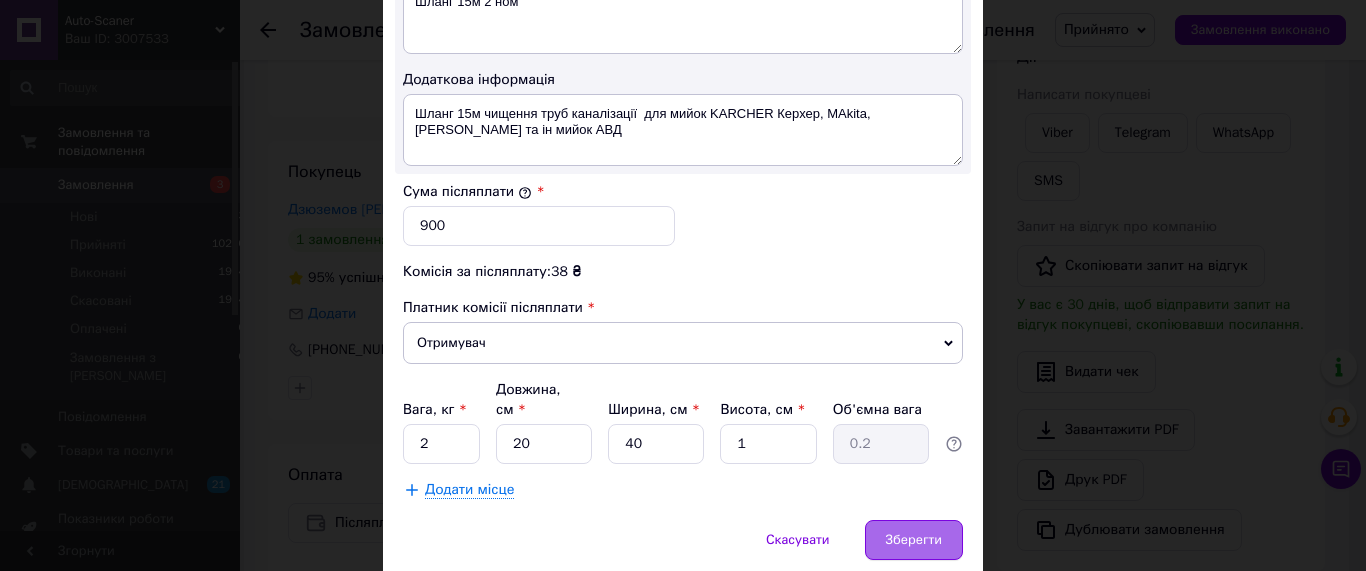 click on "Зберегти" at bounding box center [914, 540] 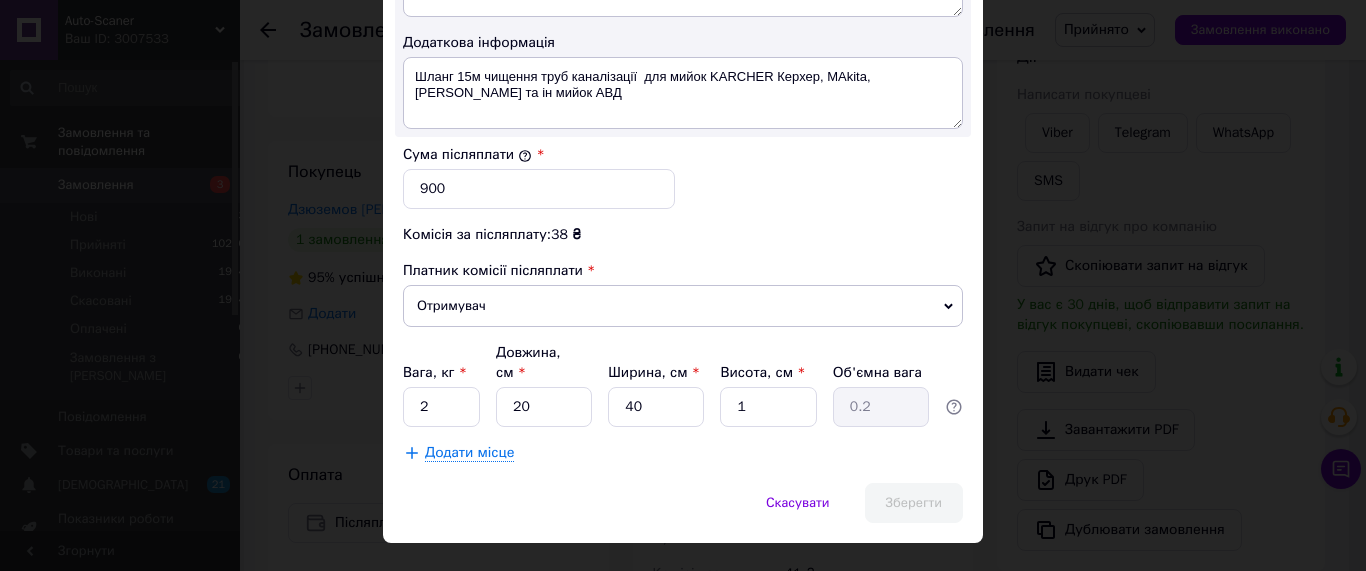 scroll, scrollTop: 1179, scrollLeft: 0, axis: vertical 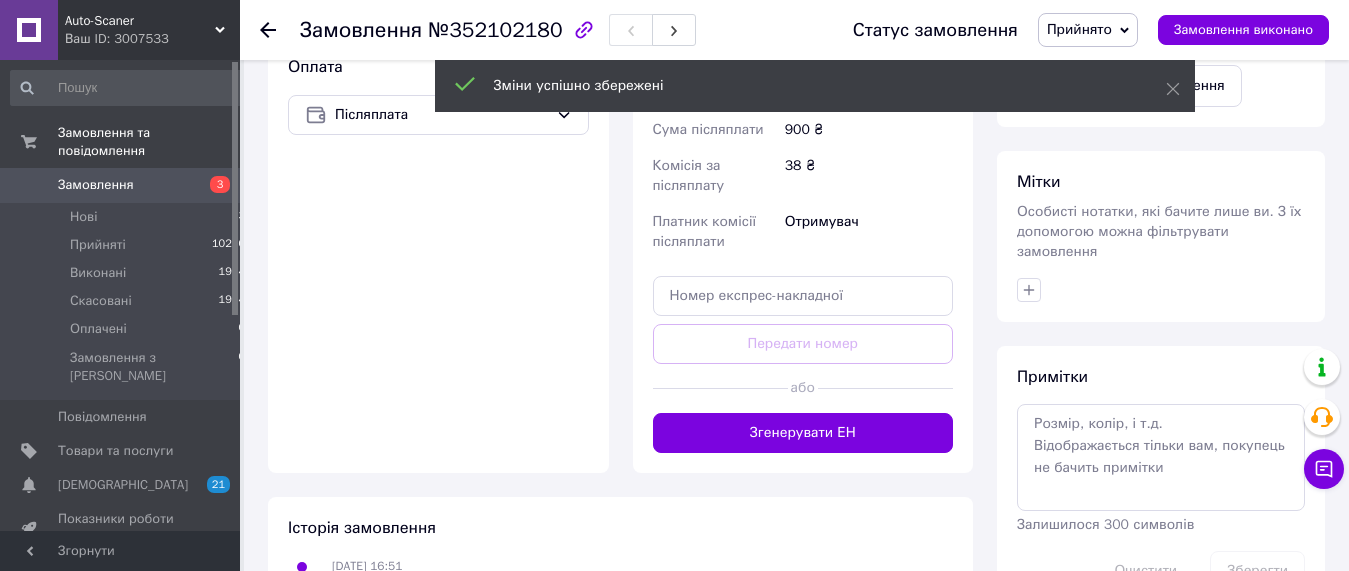 click on "Згенерувати ЕН" at bounding box center [803, 433] 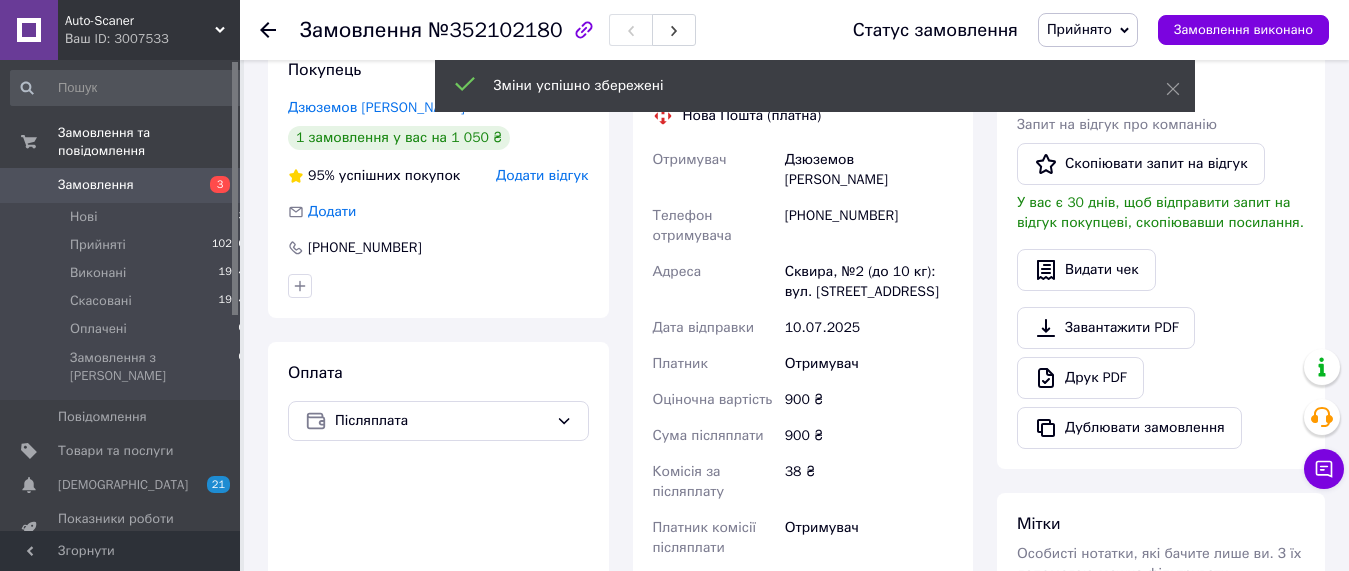scroll, scrollTop: 204, scrollLeft: 0, axis: vertical 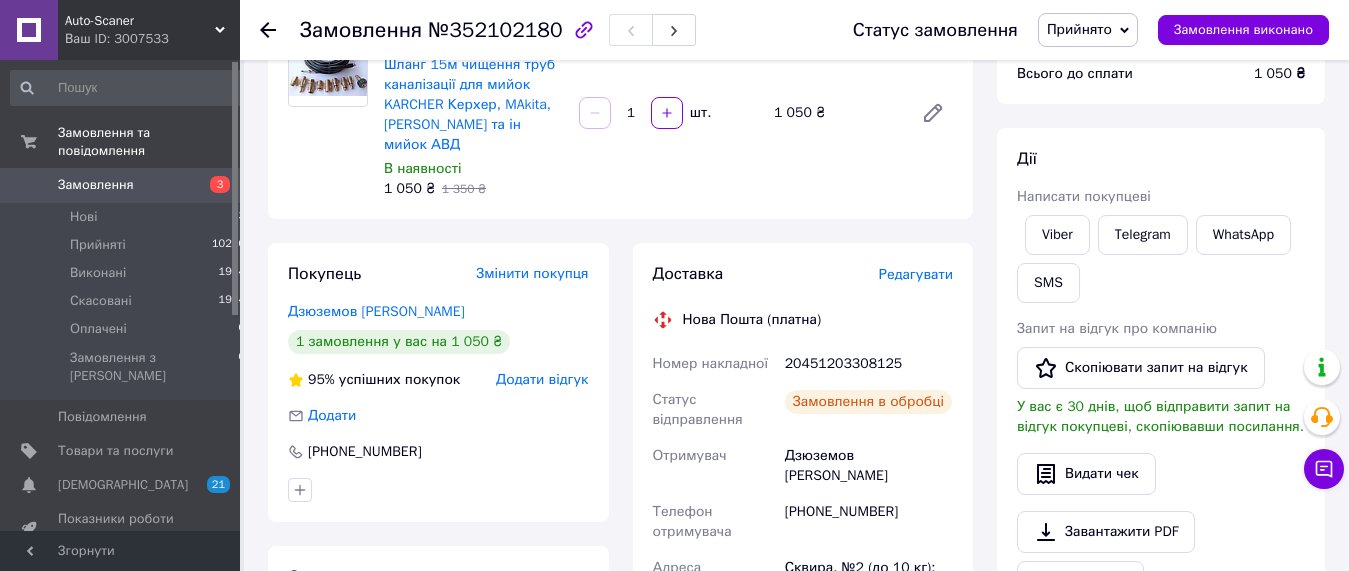 drag, startPoint x: 901, startPoint y: 340, endPoint x: 859, endPoint y: 341, distance: 42.0119 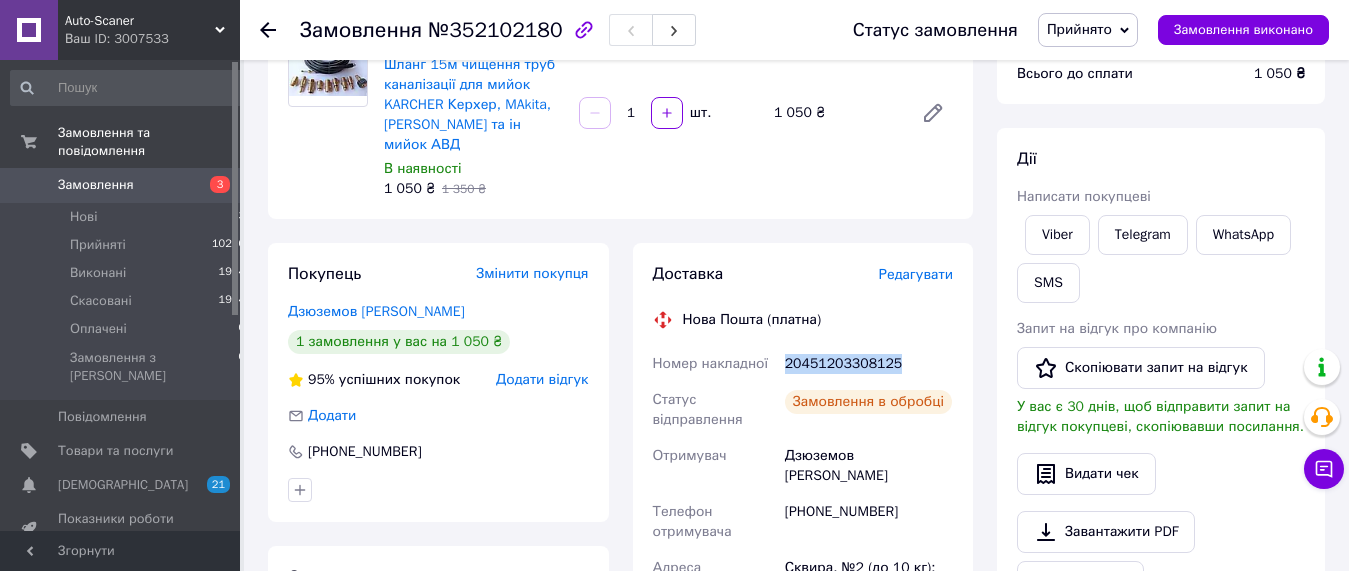 drag, startPoint x: 910, startPoint y: 343, endPoint x: 785, endPoint y: 343, distance: 125 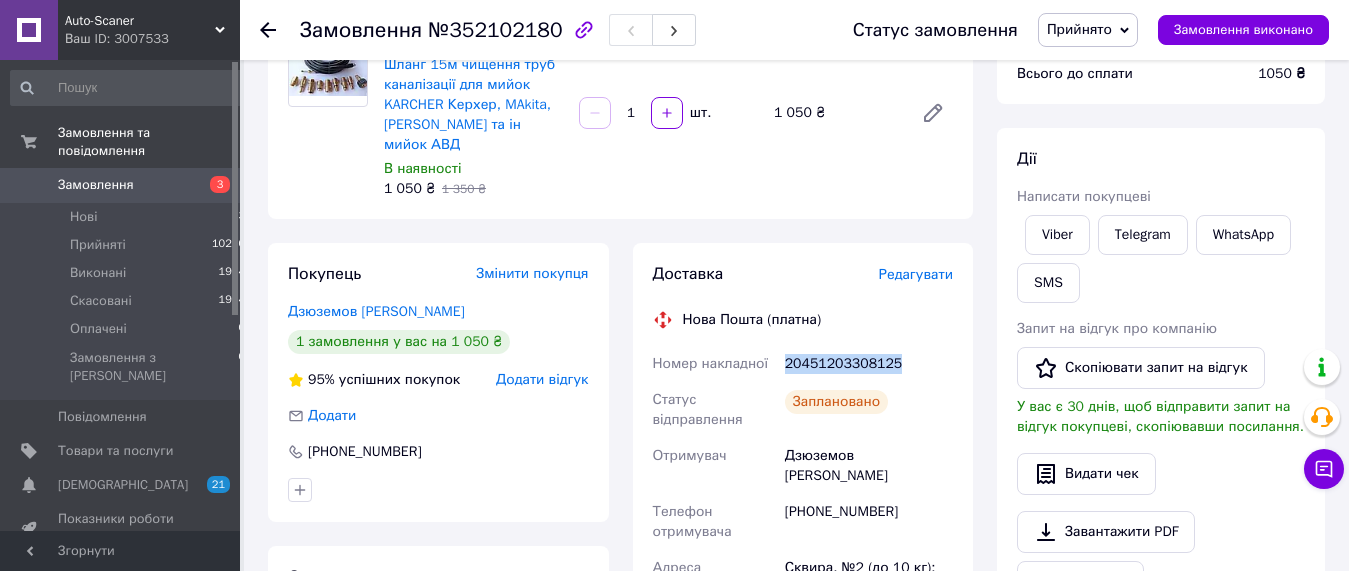 copy on "Номер накладної 20451203308125" 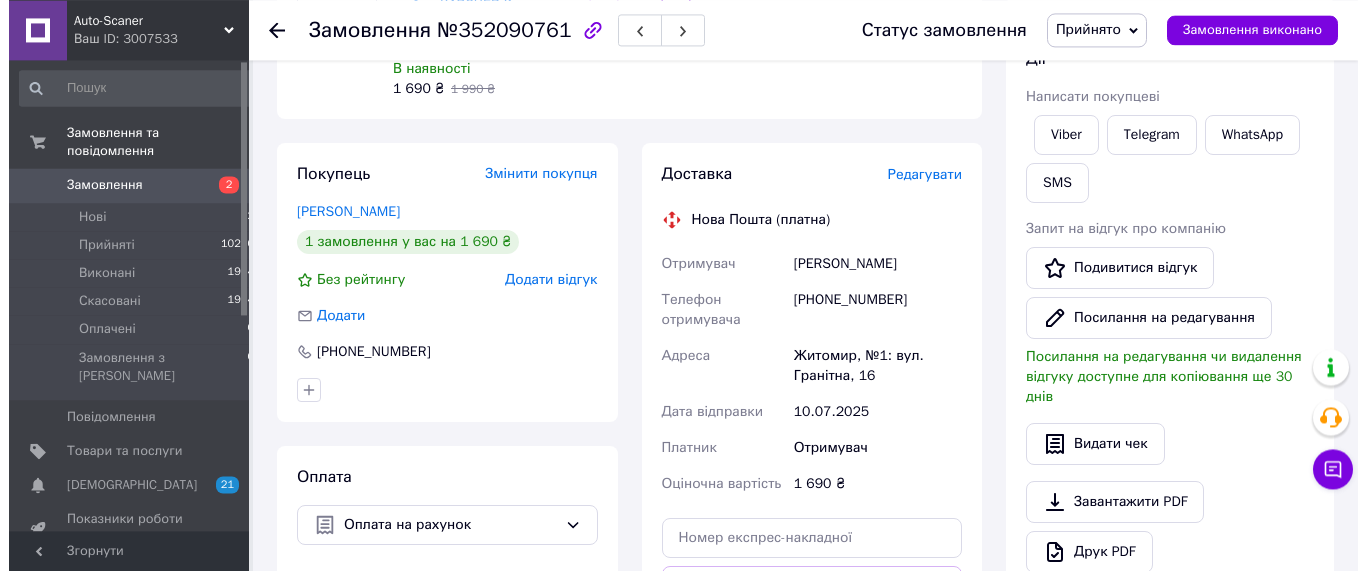 scroll, scrollTop: 306, scrollLeft: 0, axis: vertical 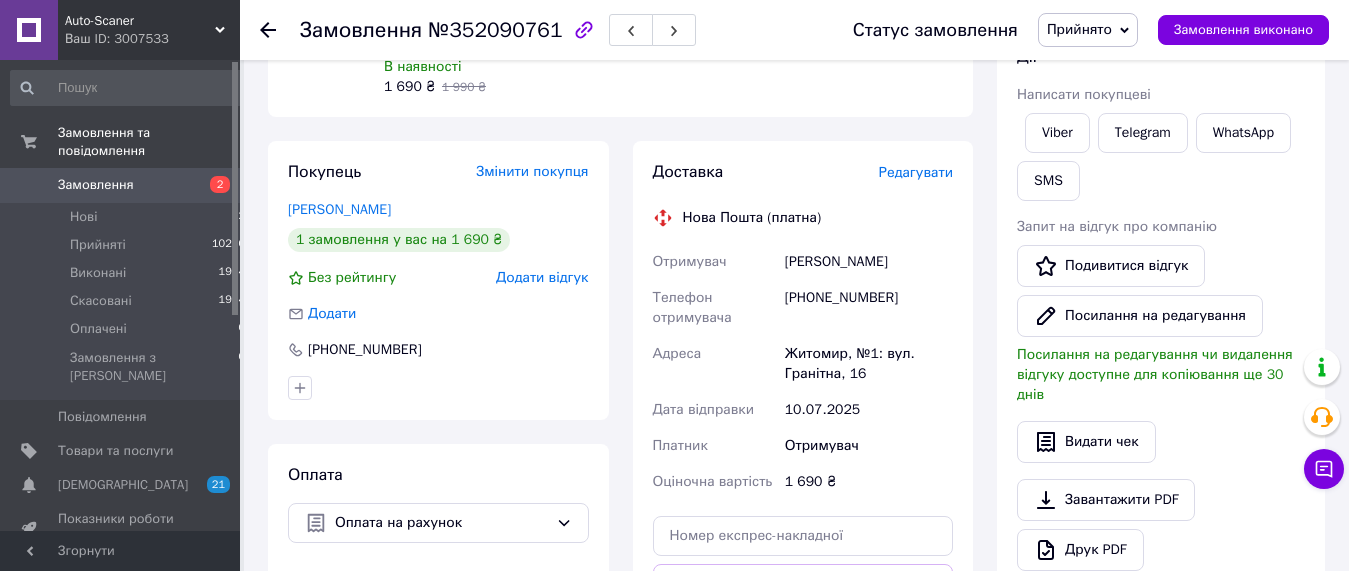 click on "Додати відгук" at bounding box center (542, 277) 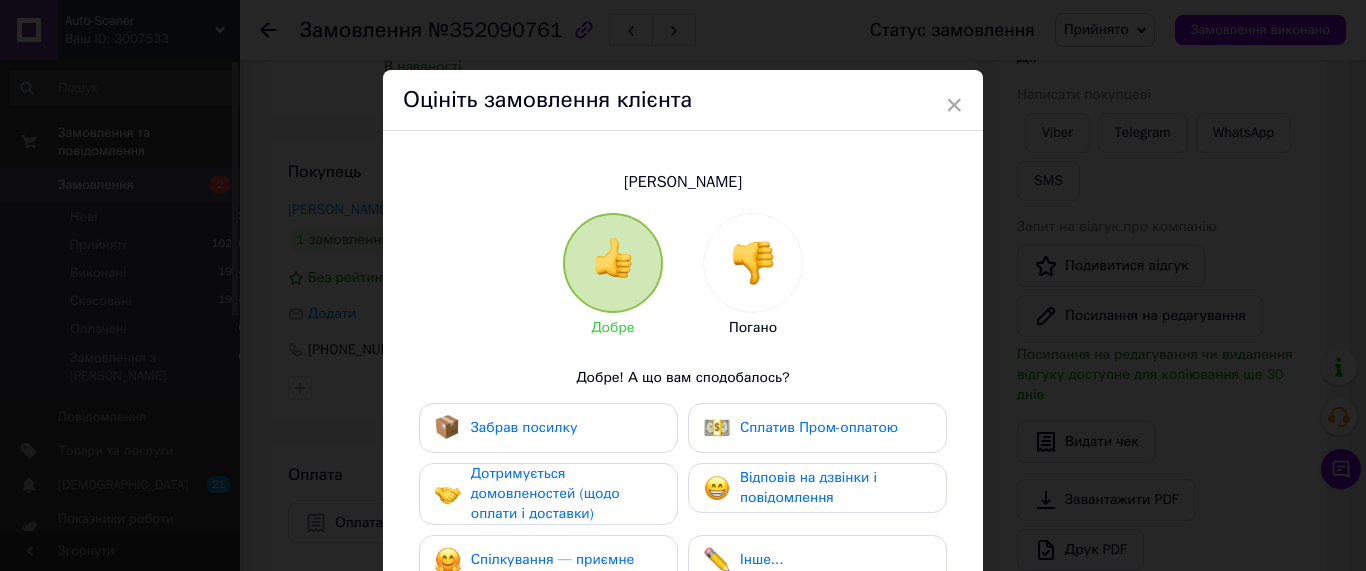 drag, startPoint x: 792, startPoint y: 251, endPoint x: 760, endPoint y: 263, distance: 34.176014 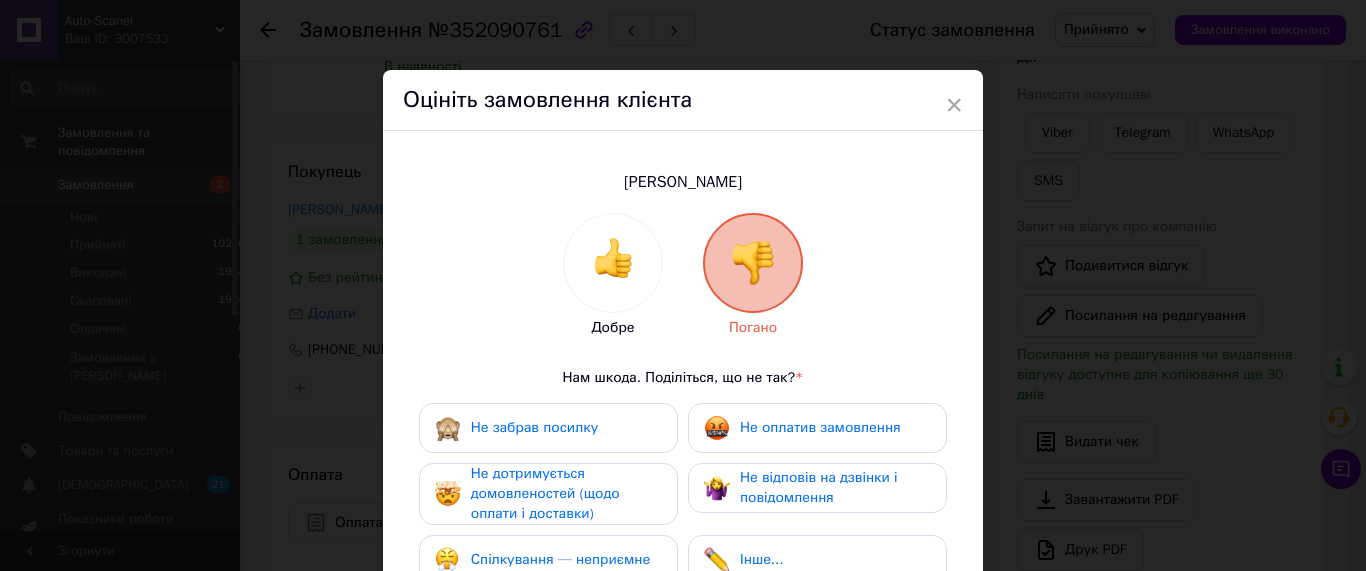 scroll, scrollTop: 342, scrollLeft: 0, axis: vertical 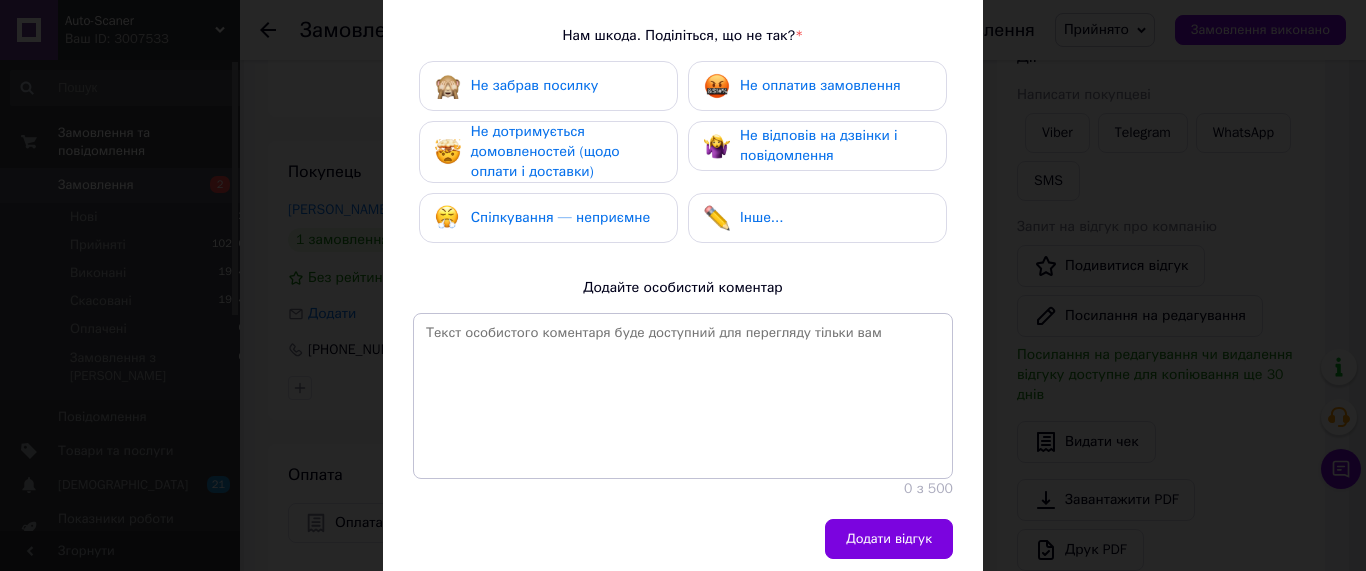 click on "Не оплатив замовлення" at bounding box center [820, 85] 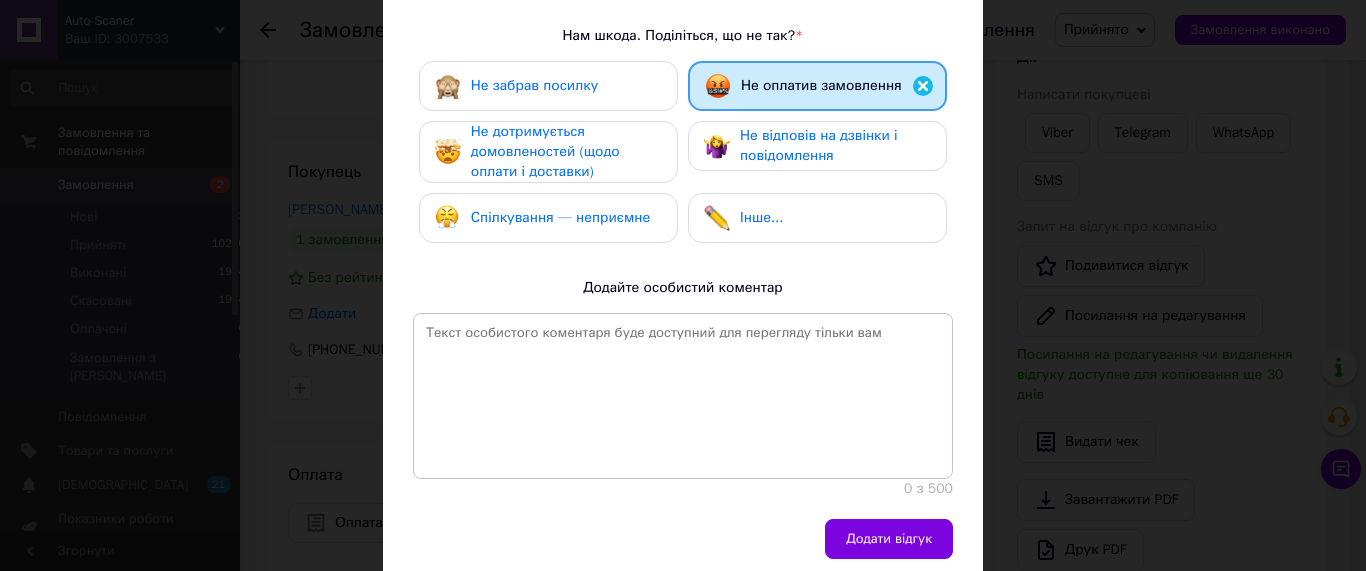 click on "Не дотримується домовленостей (щодо оплати і доставки)" at bounding box center [566, 152] 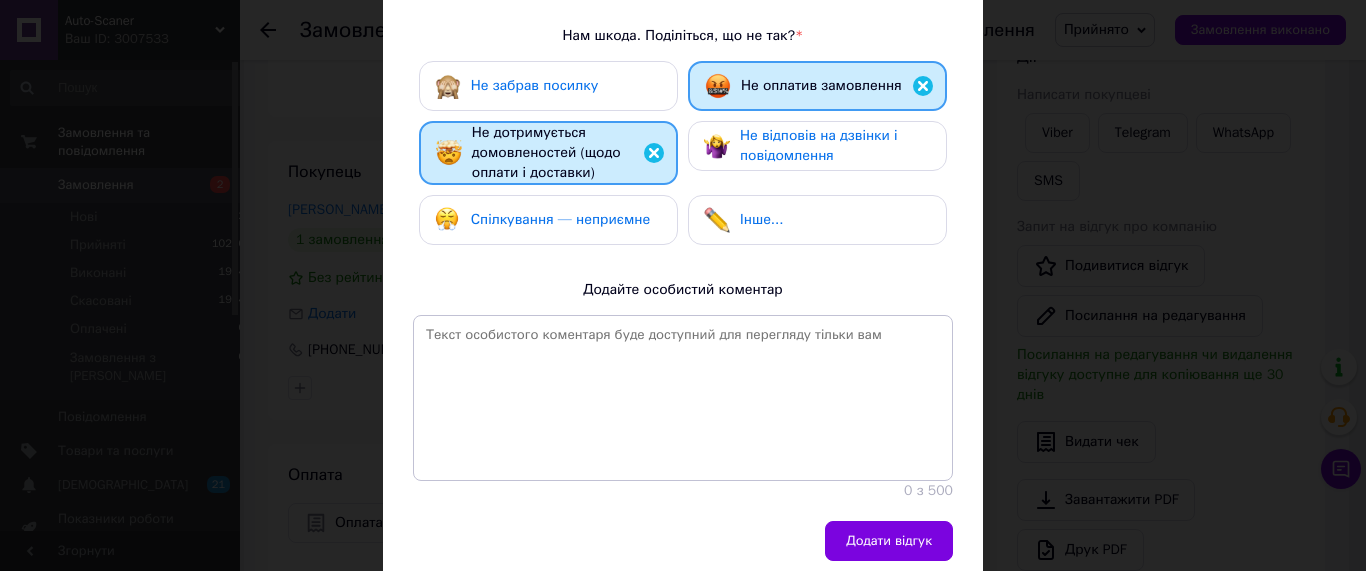 click on "Не відповів на дзвінки і повідомлення" at bounding box center [819, 145] 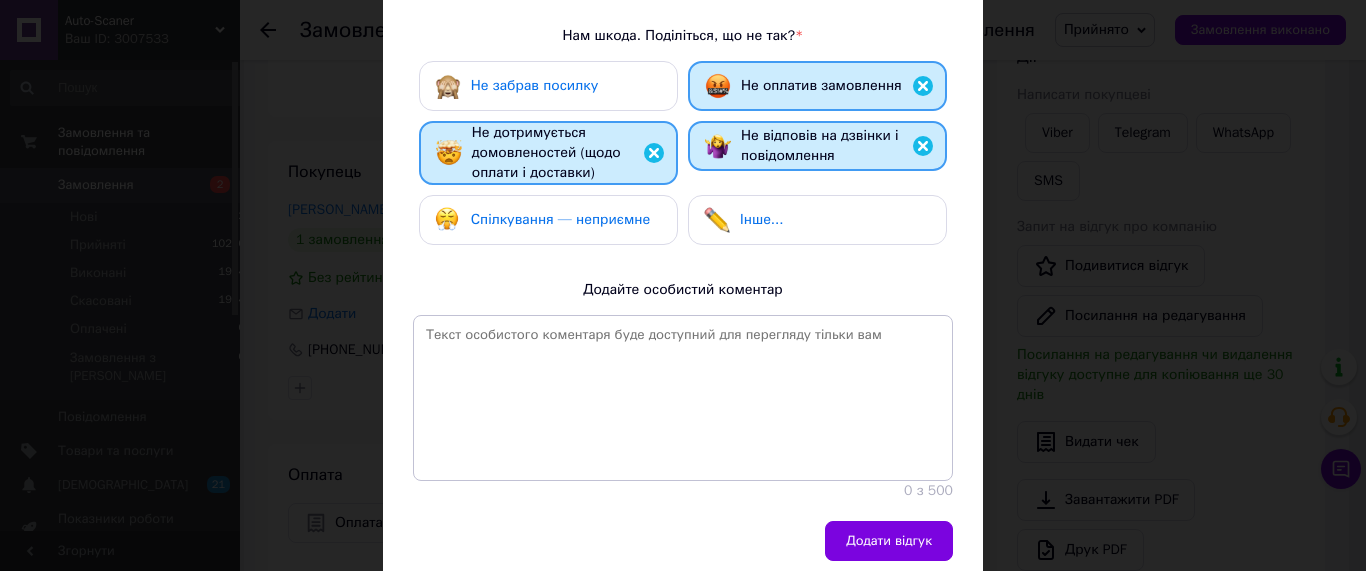 click on "Спілкування — неприємне" at bounding box center [560, 219] 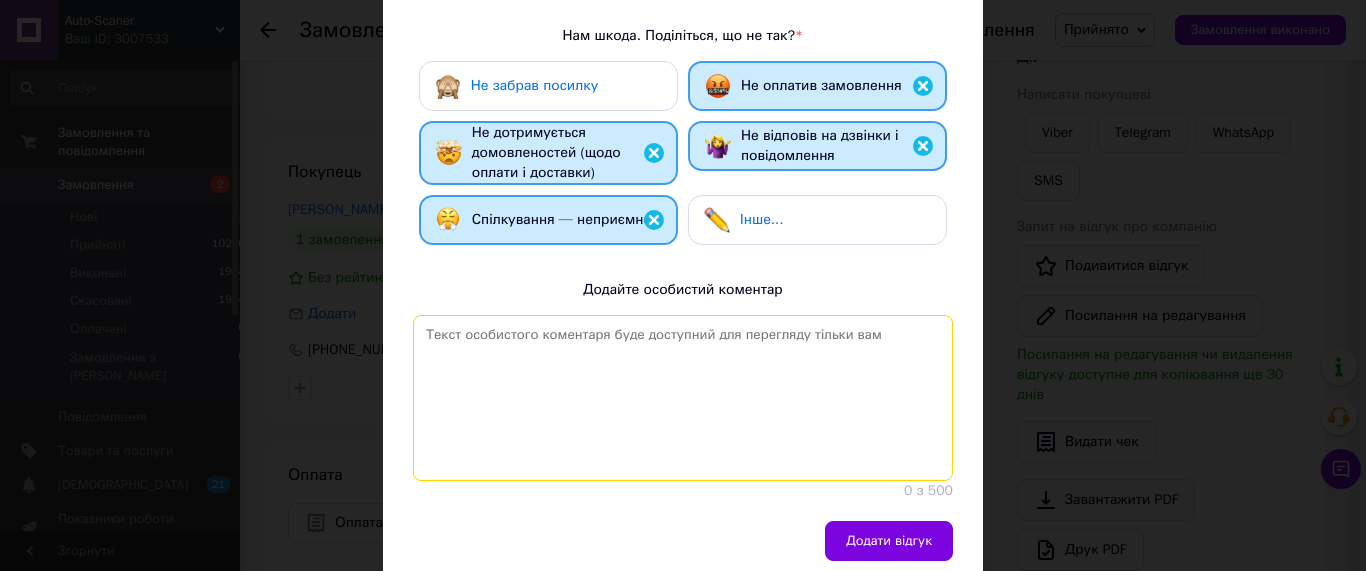 click at bounding box center (683, 398) 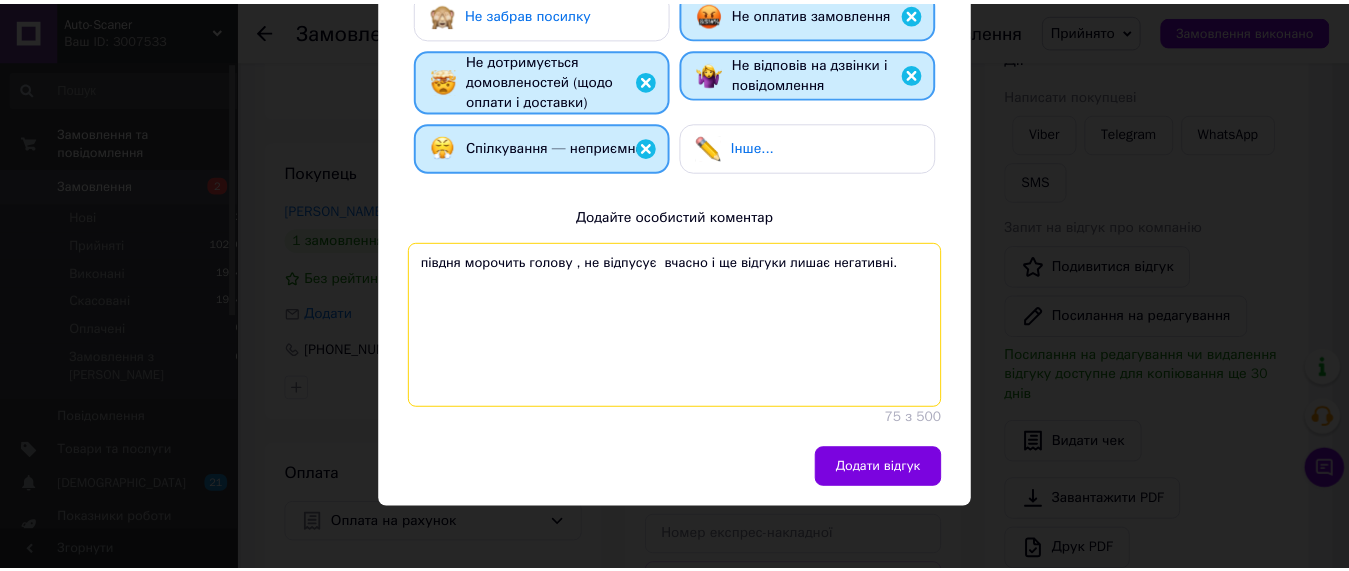 scroll, scrollTop: 446, scrollLeft: 0, axis: vertical 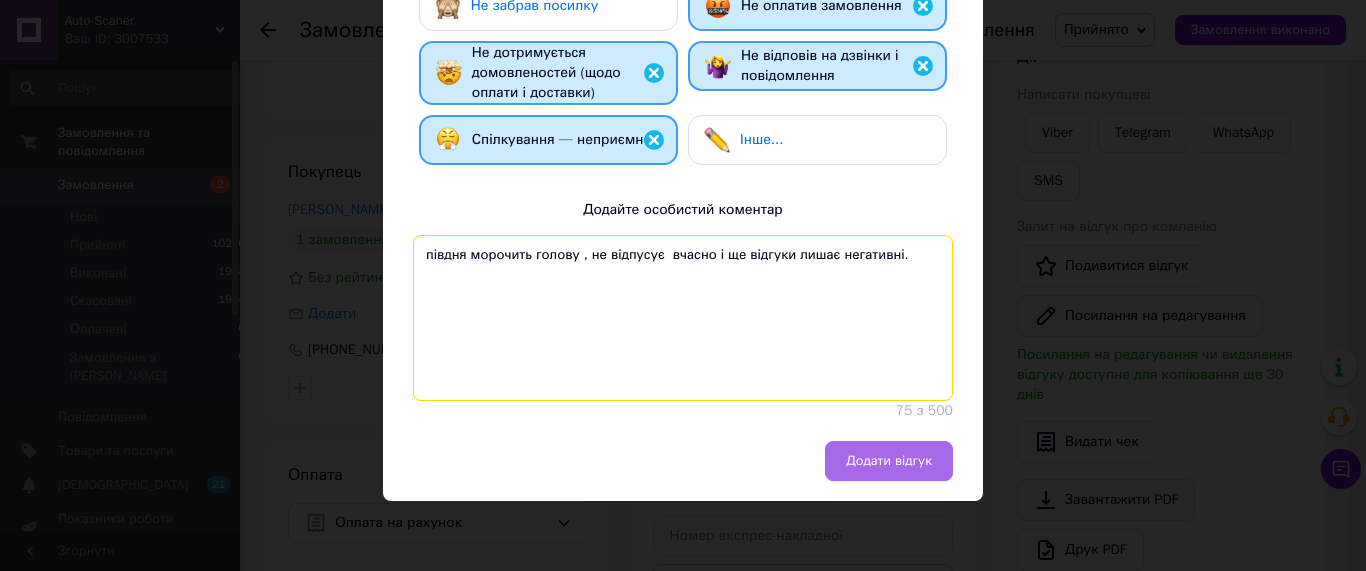type on "півдня морочить голову , не відпусує  вчасно і ще відгуки лишає негативні." 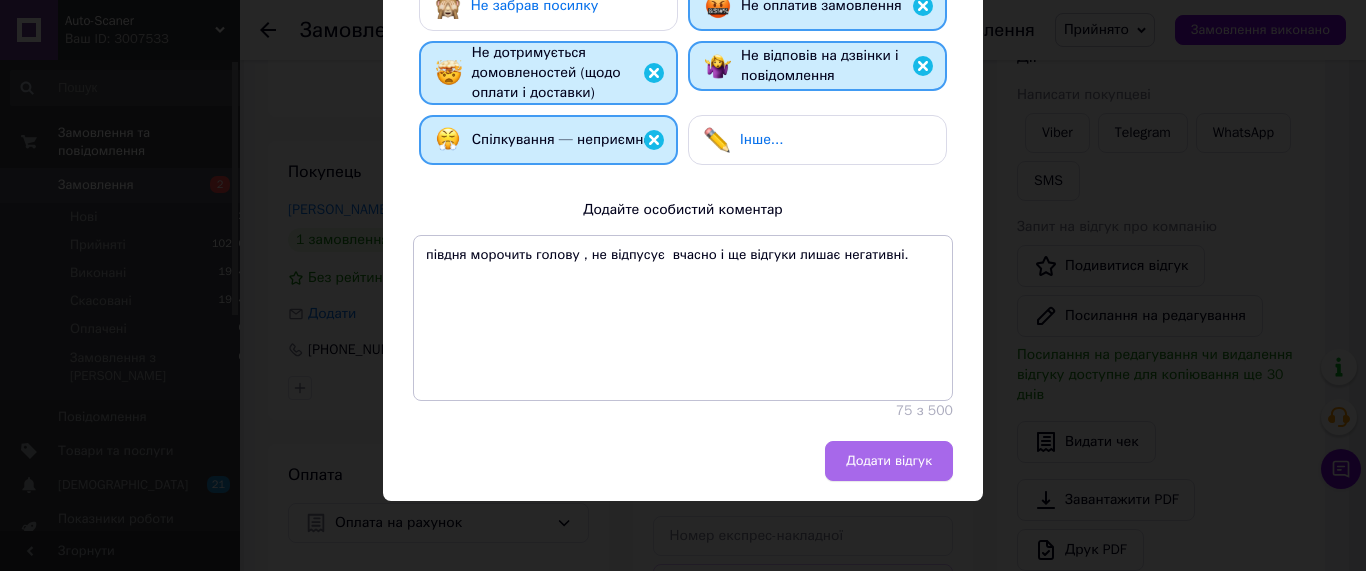 click on "Додати відгук" at bounding box center (889, 461) 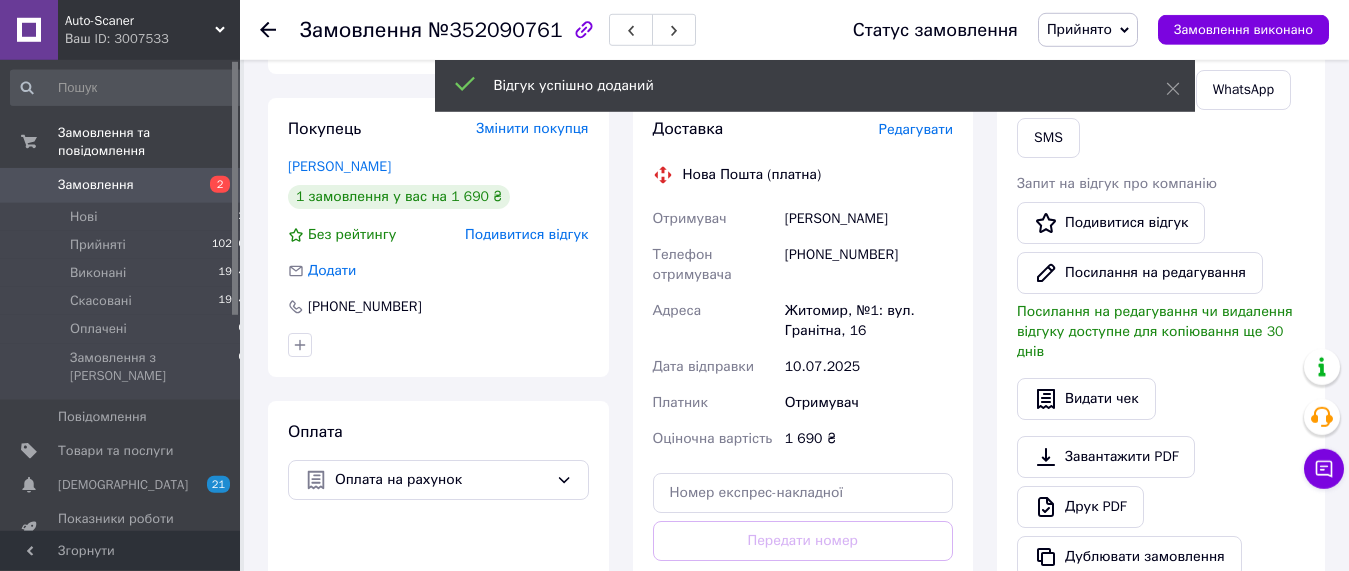 scroll, scrollTop: 204, scrollLeft: 0, axis: vertical 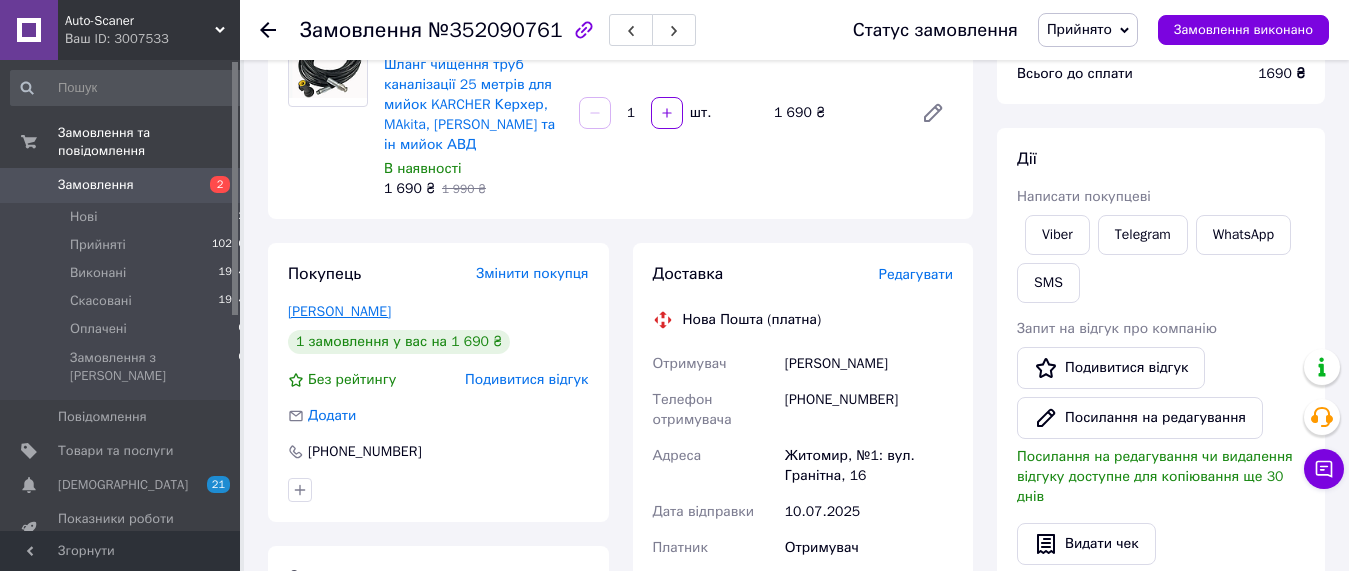 click on "Герасимчук Дмитрий" at bounding box center (339, 311) 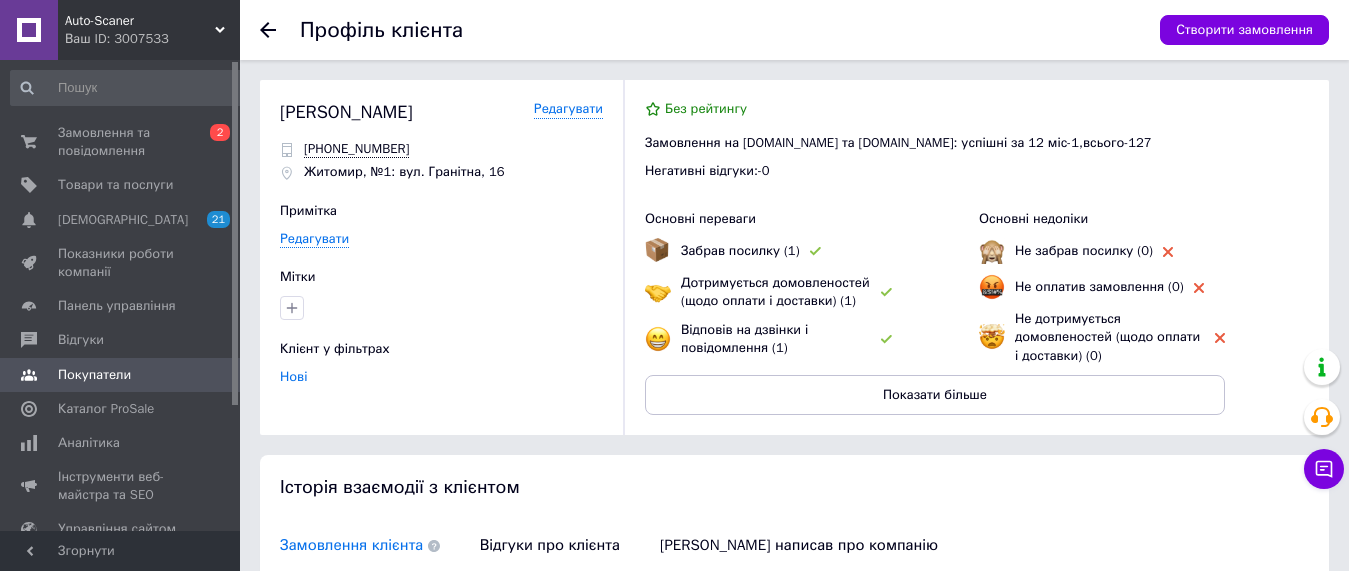 scroll, scrollTop: 297, scrollLeft: 0, axis: vertical 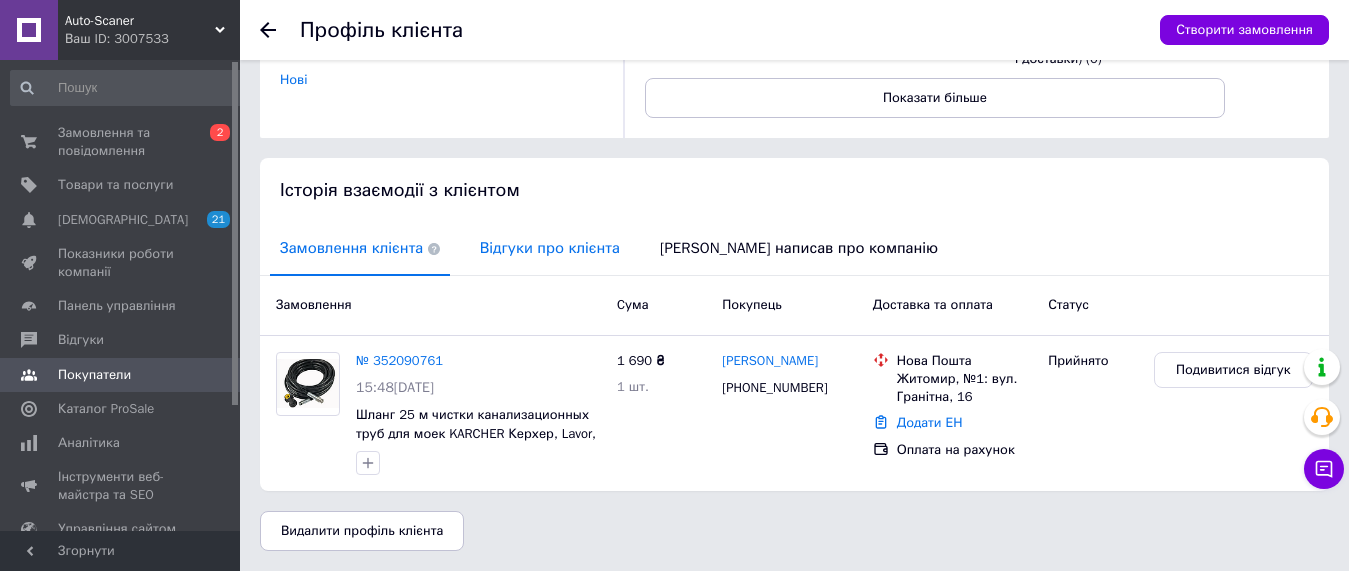 click on "Відгуки про клієнта" at bounding box center (550, 248) 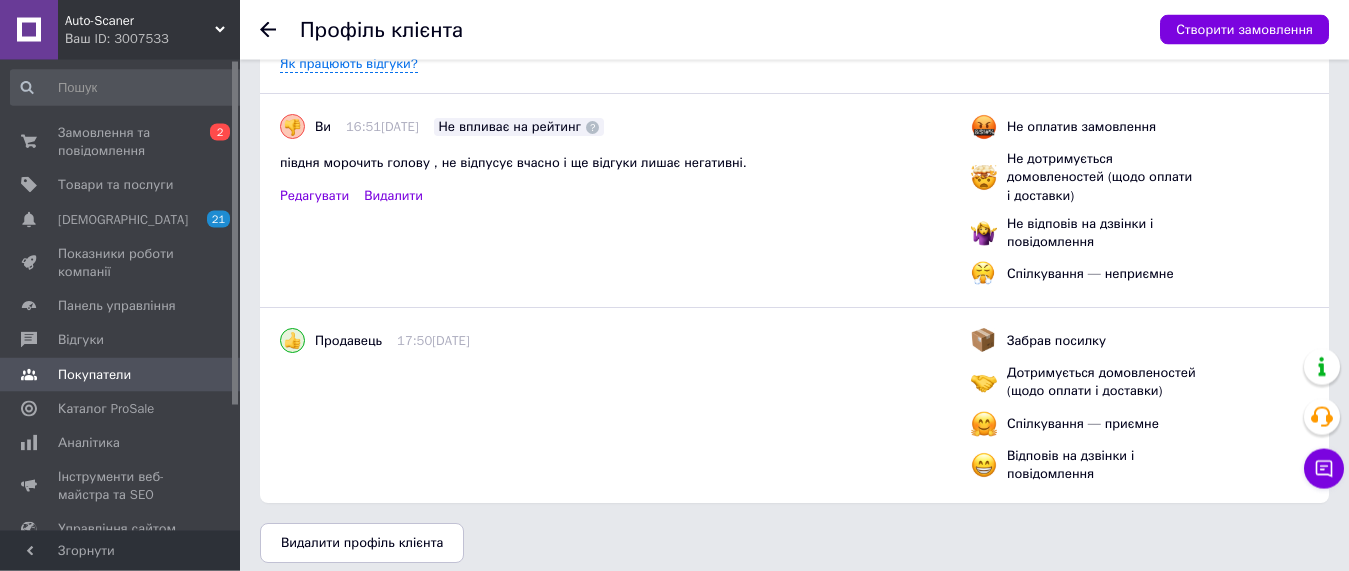 scroll, scrollTop: 550, scrollLeft: 0, axis: vertical 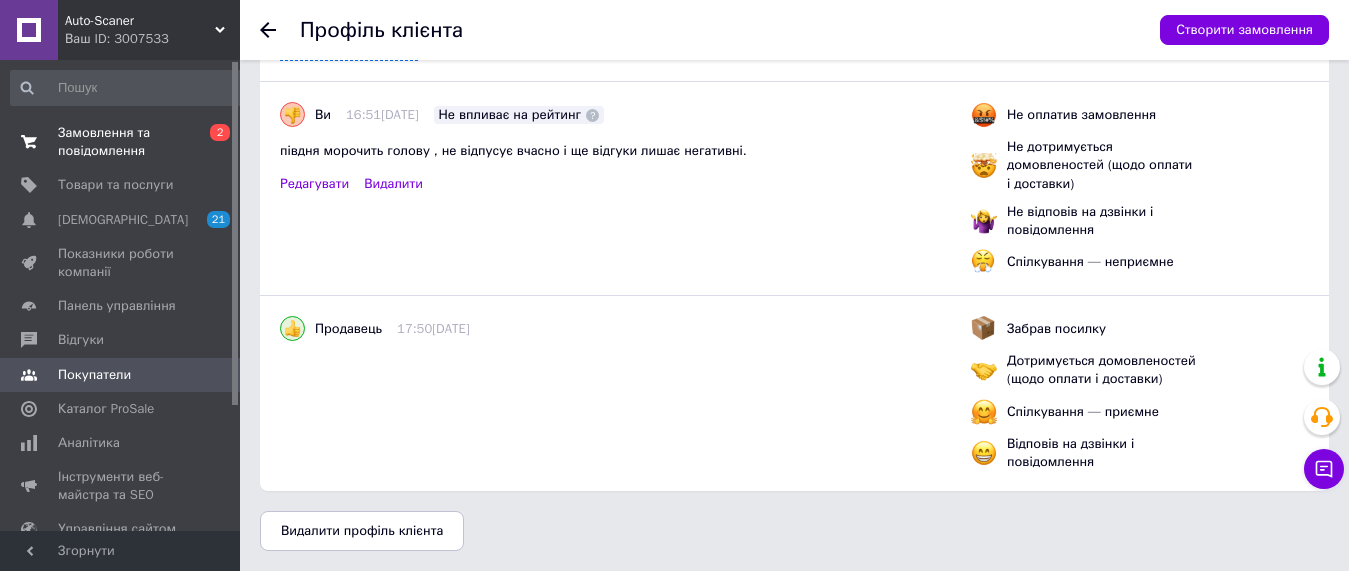 click on "Замовлення та повідомлення" at bounding box center (121, 142) 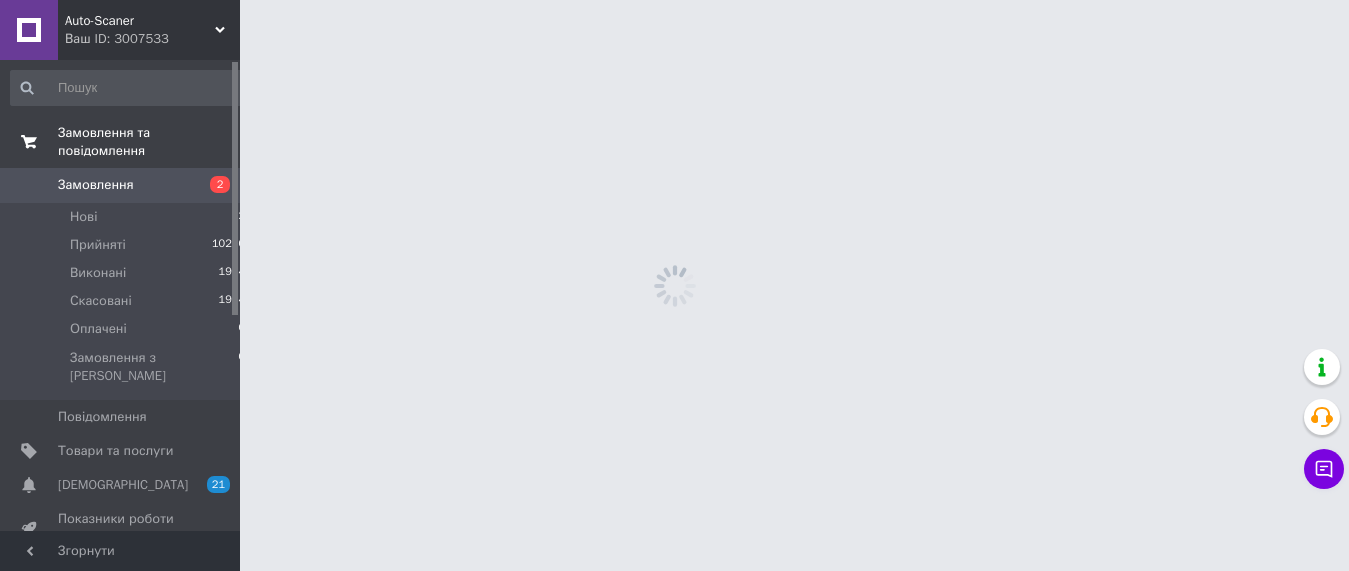 scroll, scrollTop: 0, scrollLeft: 0, axis: both 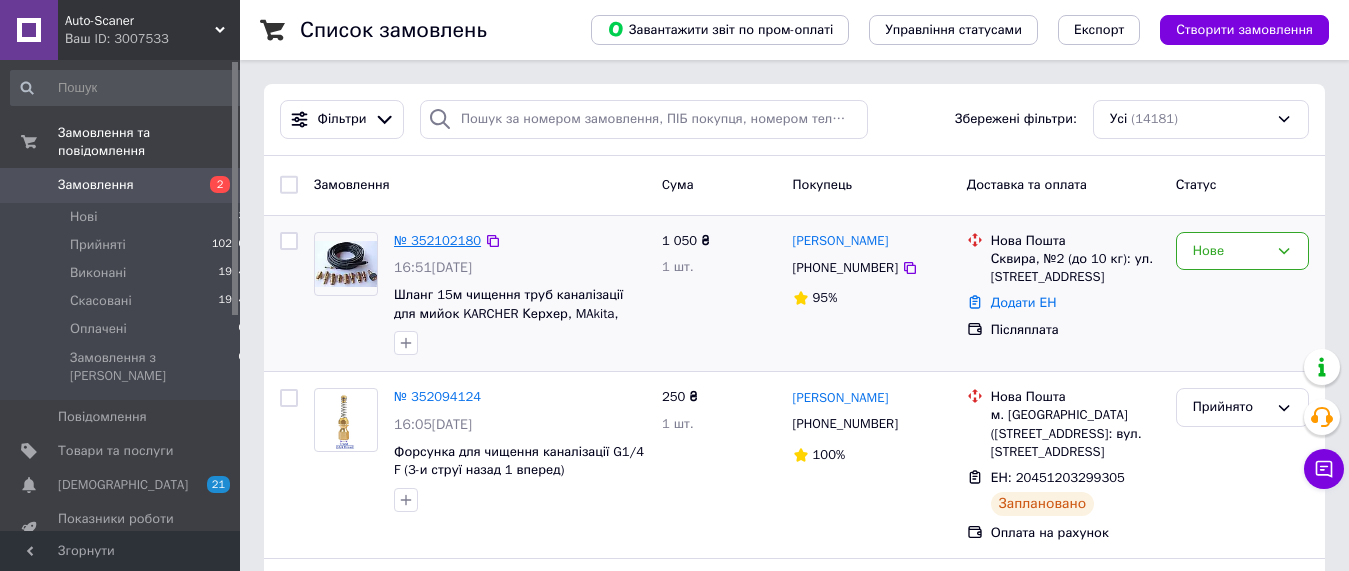 click on "№ 352102180" at bounding box center (437, 240) 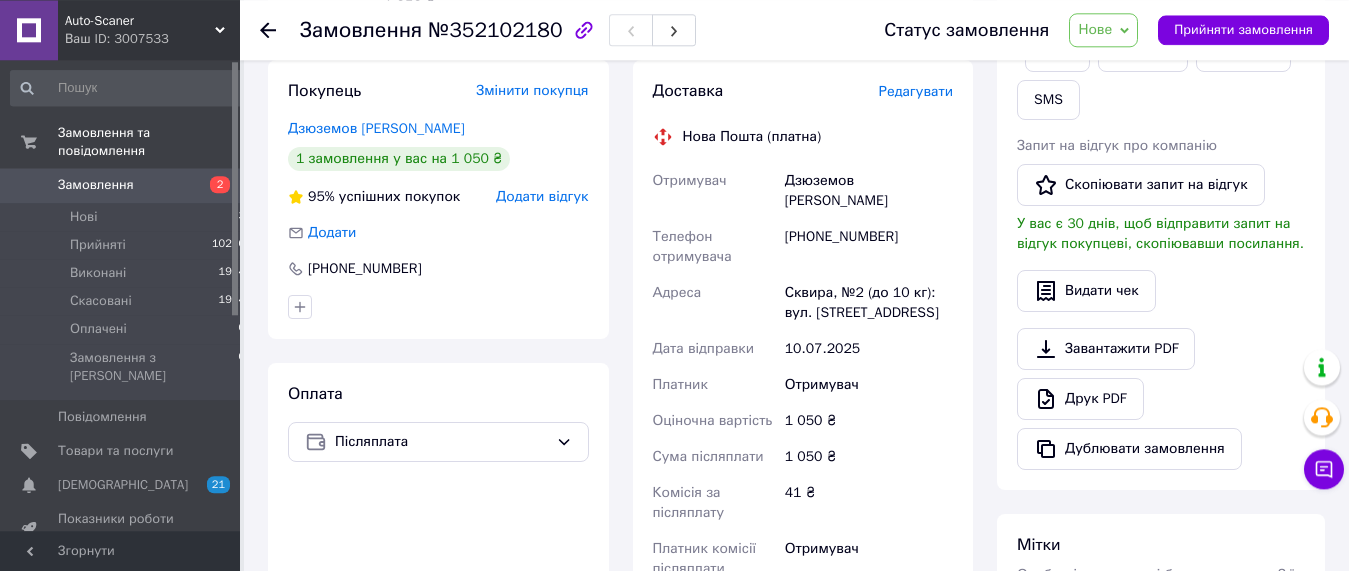 scroll, scrollTop: 284, scrollLeft: 0, axis: vertical 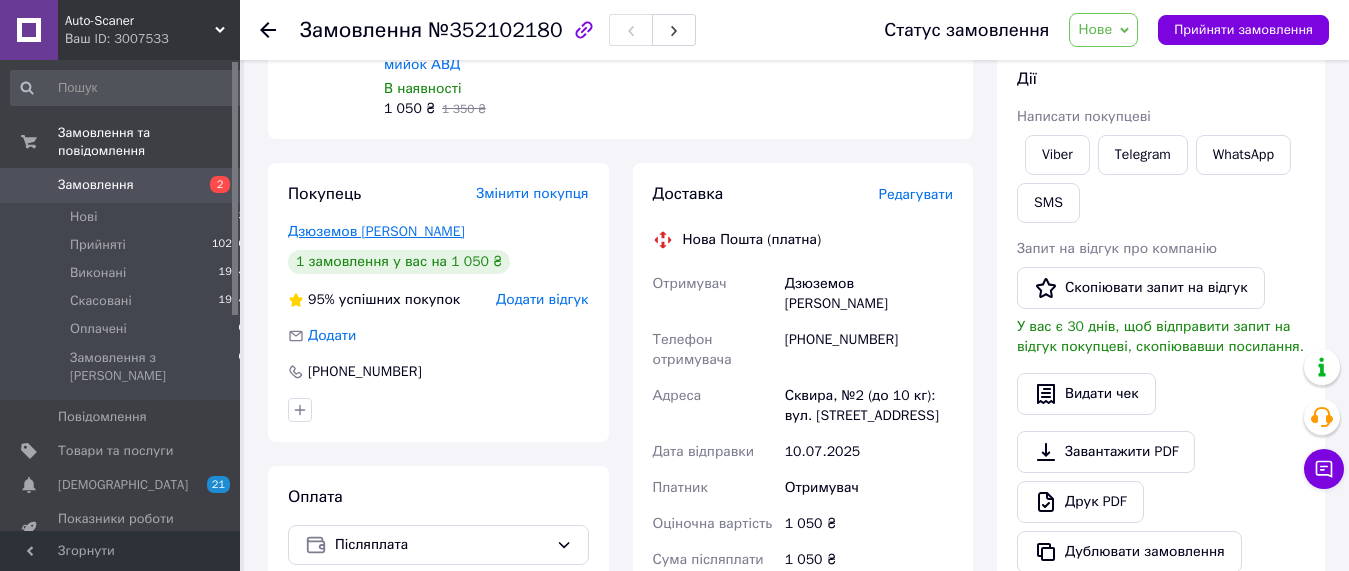 click on "Дзюземов [PERSON_NAME]" at bounding box center [376, 231] 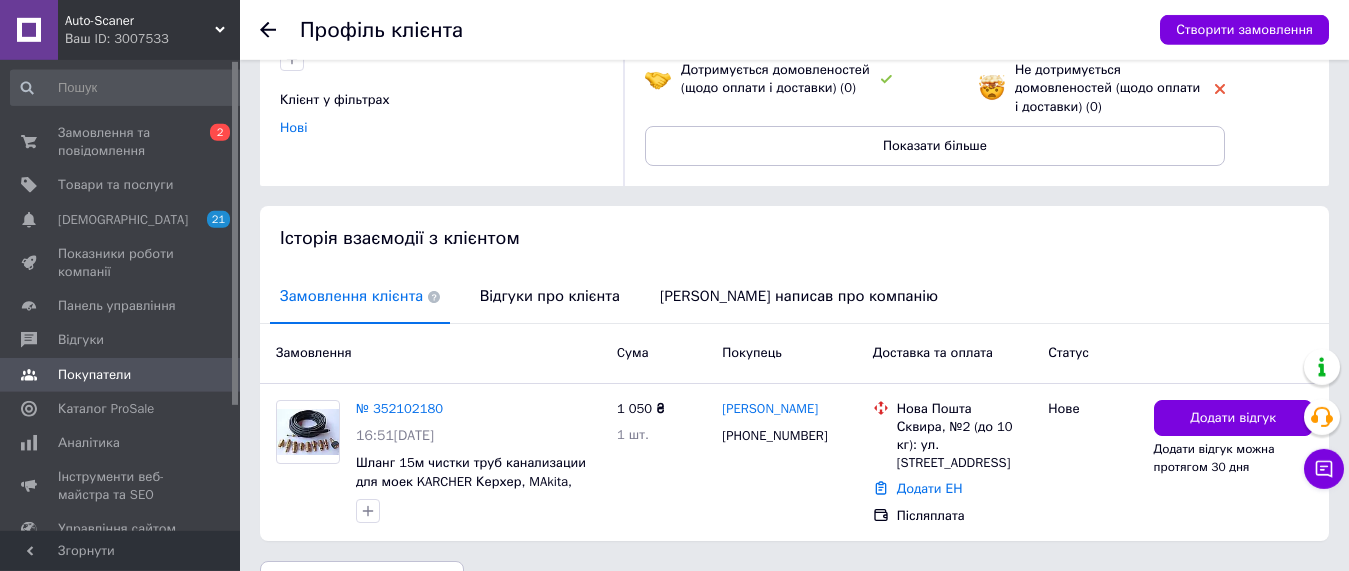 scroll, scrollTop: 297, scrollLeft: 0, axis: vertical 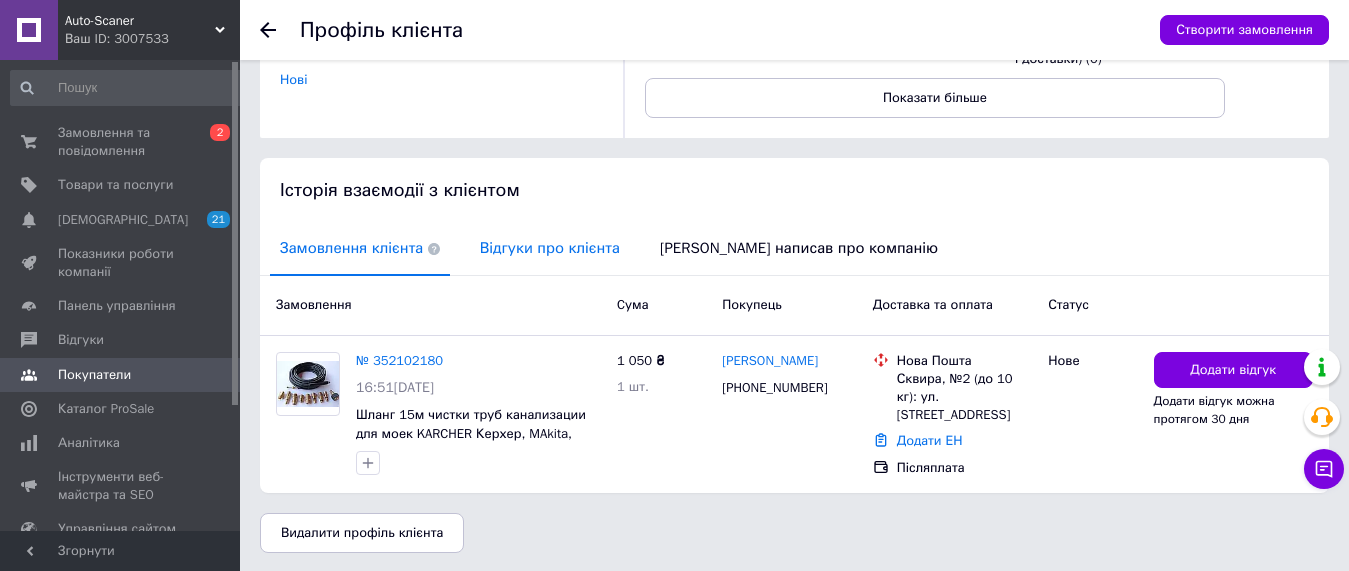 click on "Відгуки про клієнта" at bounding box center [550, 248] 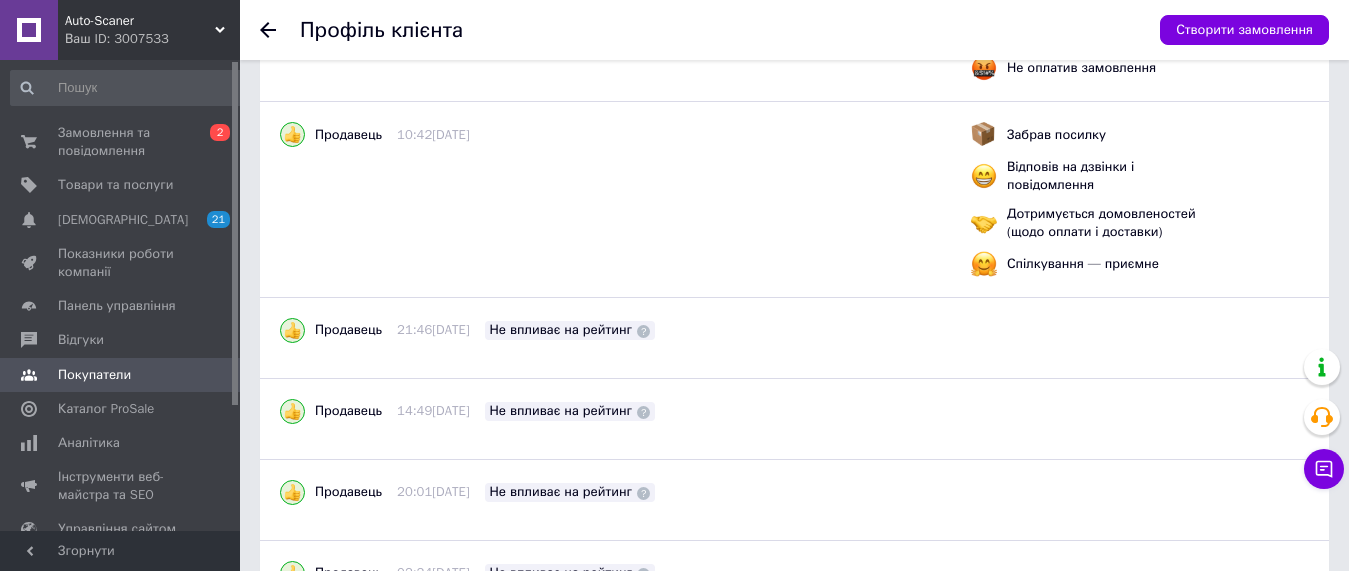 scroll, scrollTop: 844, scrollLeft: 0, axis: vertical 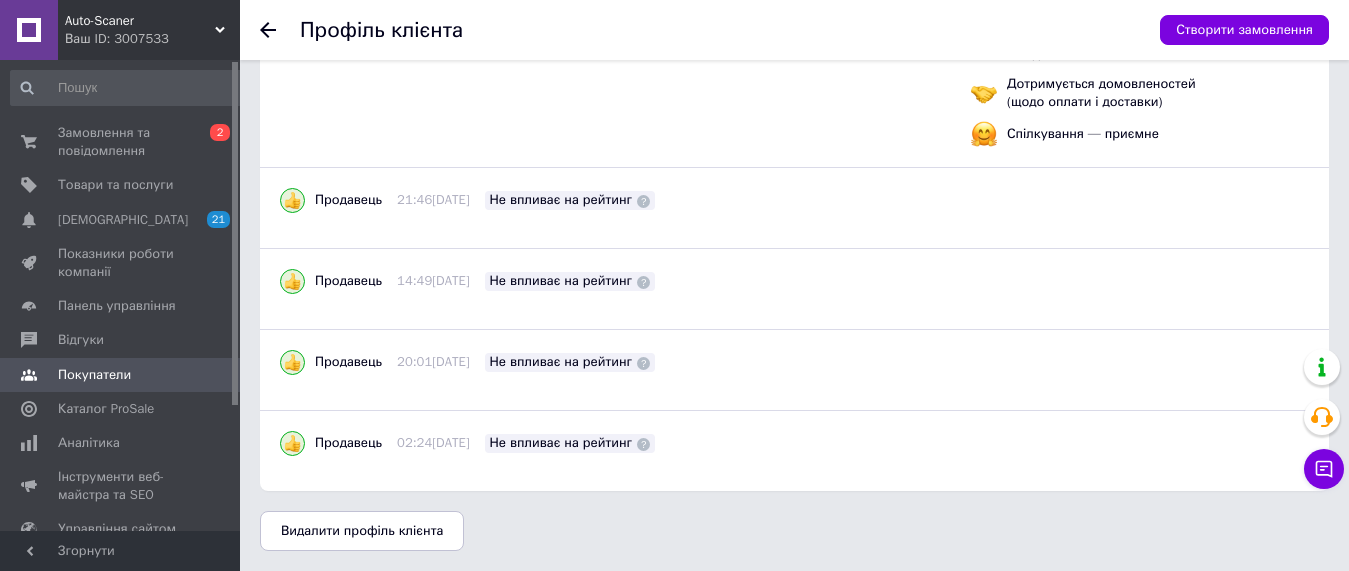 click on "Продавець 20:01, 18.04.2020 Не впливає на рейтинг" at bounding box center (618, 362) 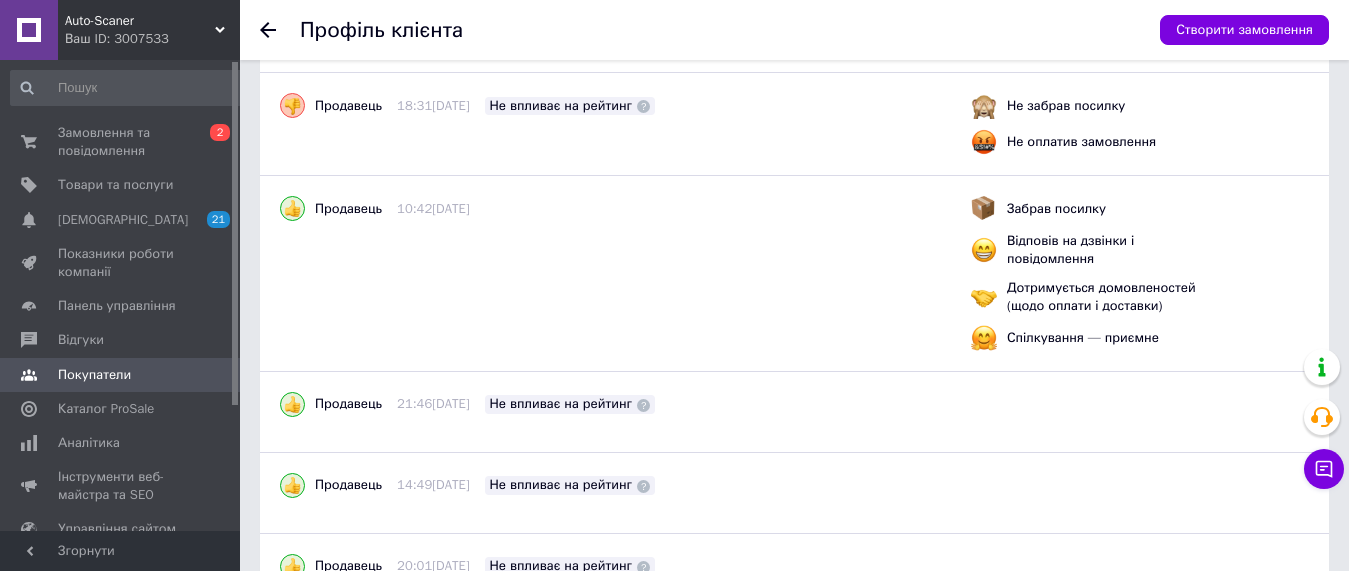 click on "Продавець 21:46, 06.12.2020 Не впливає на рейтинг" at bounding box center [618, 412] 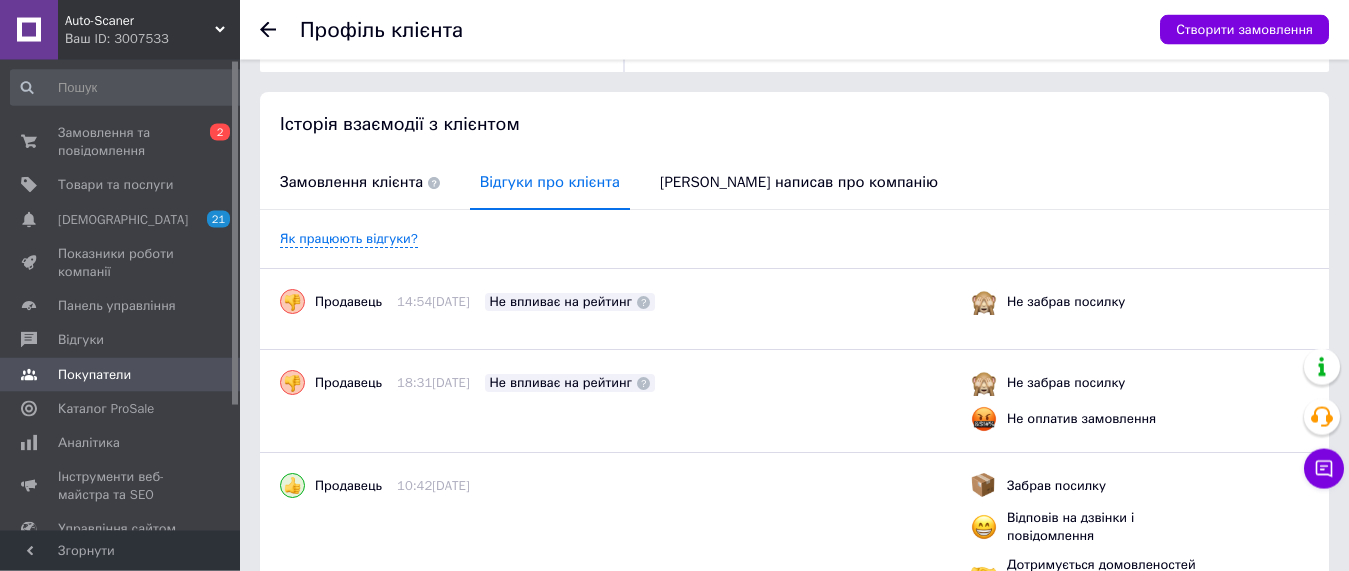 scroll, scrollTop: 334, scrollLeft: 0, axis: vertical 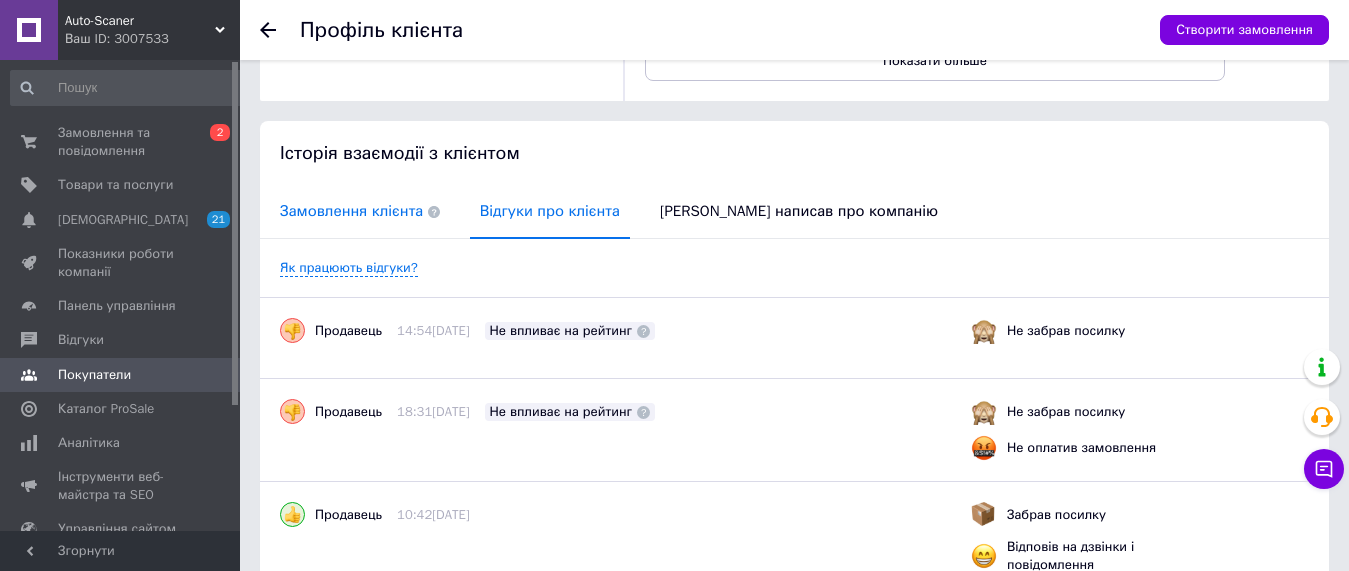 click on "Замовлення клієнта" at bounding box center [360, 211] 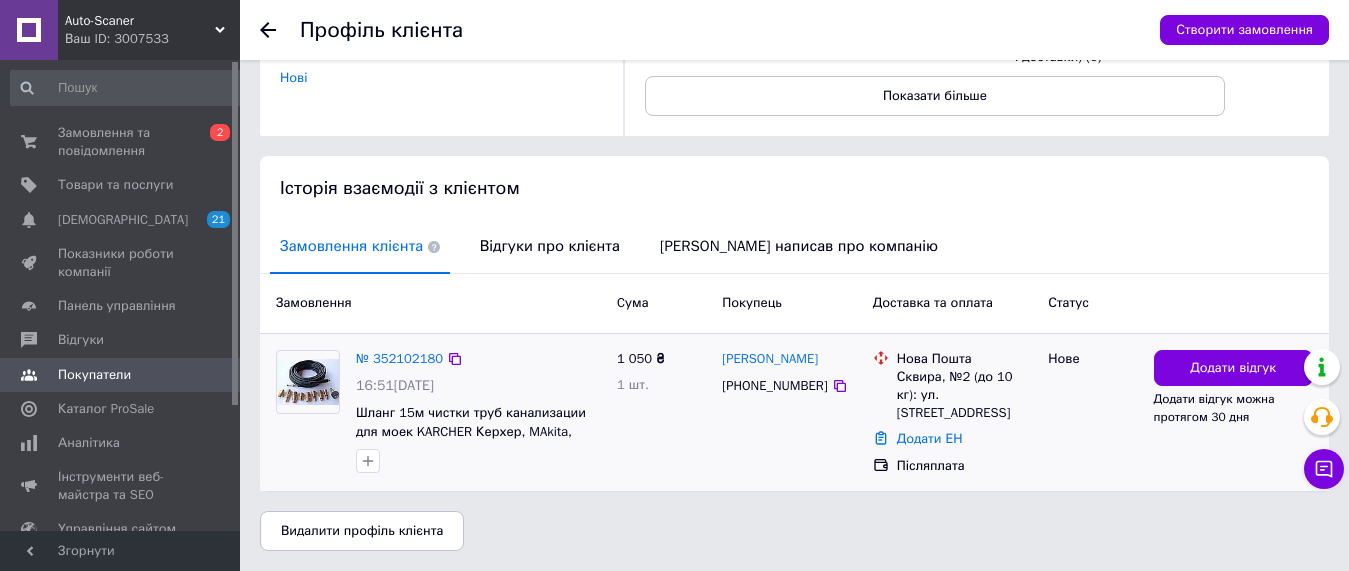 scroll, scrollTop: 297, scrollLeft: 0, axis: vertical 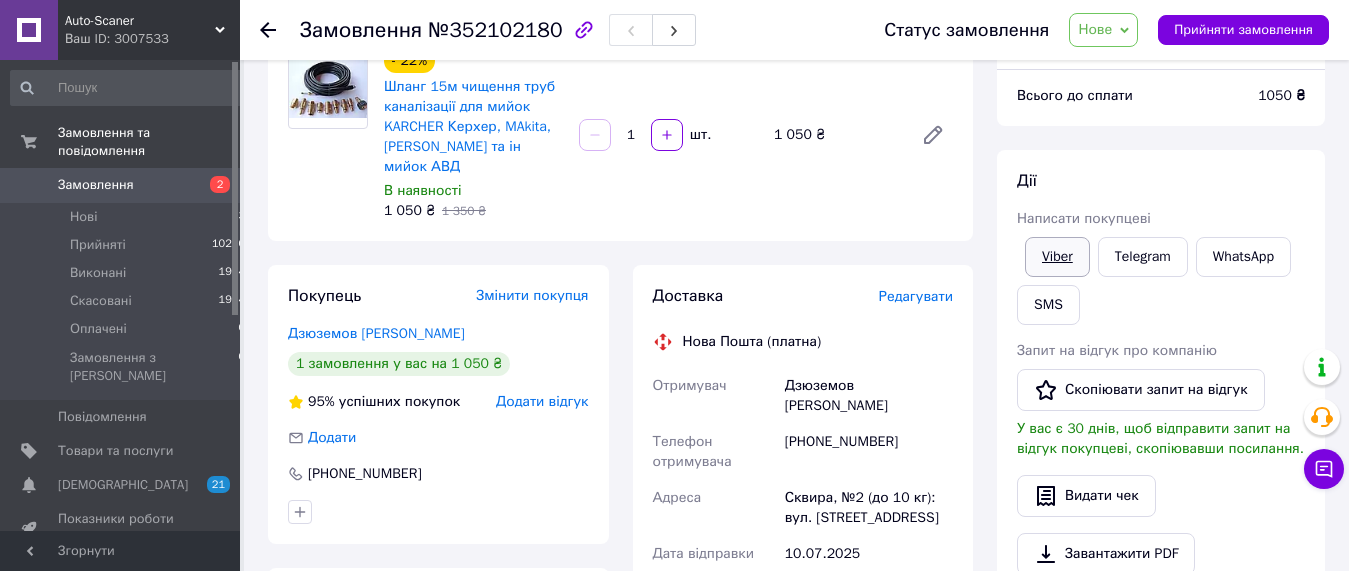 click on "Viber" at bounding box center [1057, 257] 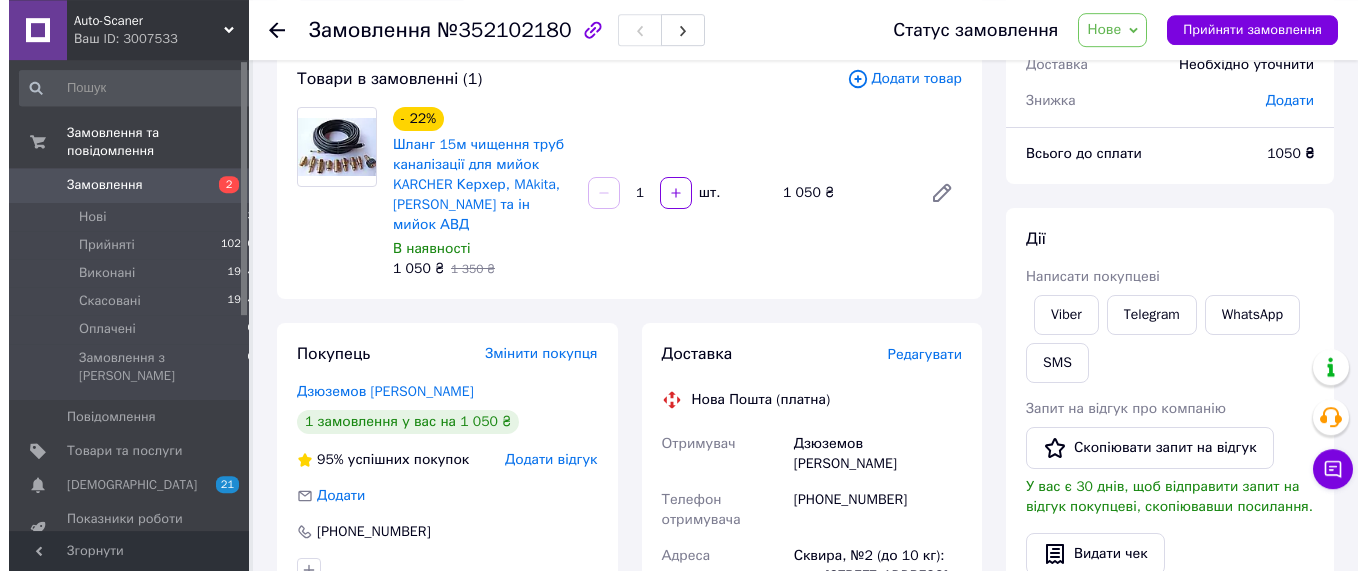 scroll, scrollTop: 182, scrollLeft: 0, axis: vertical 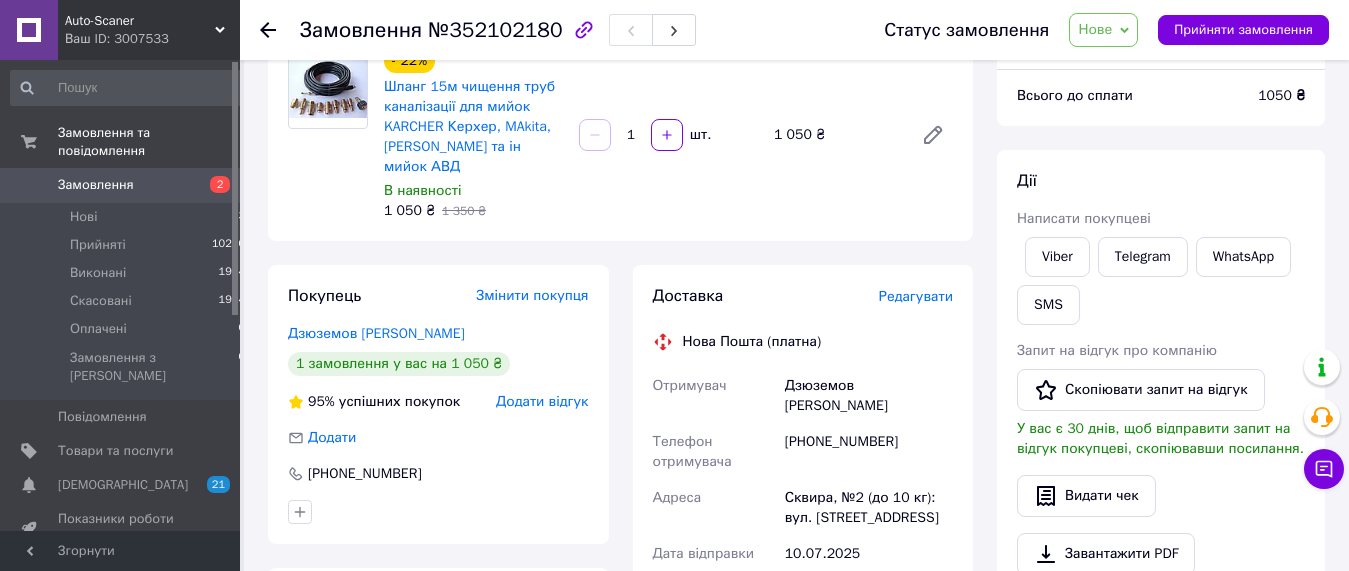 click on "Редагувати" at bounding box center [916, 296] 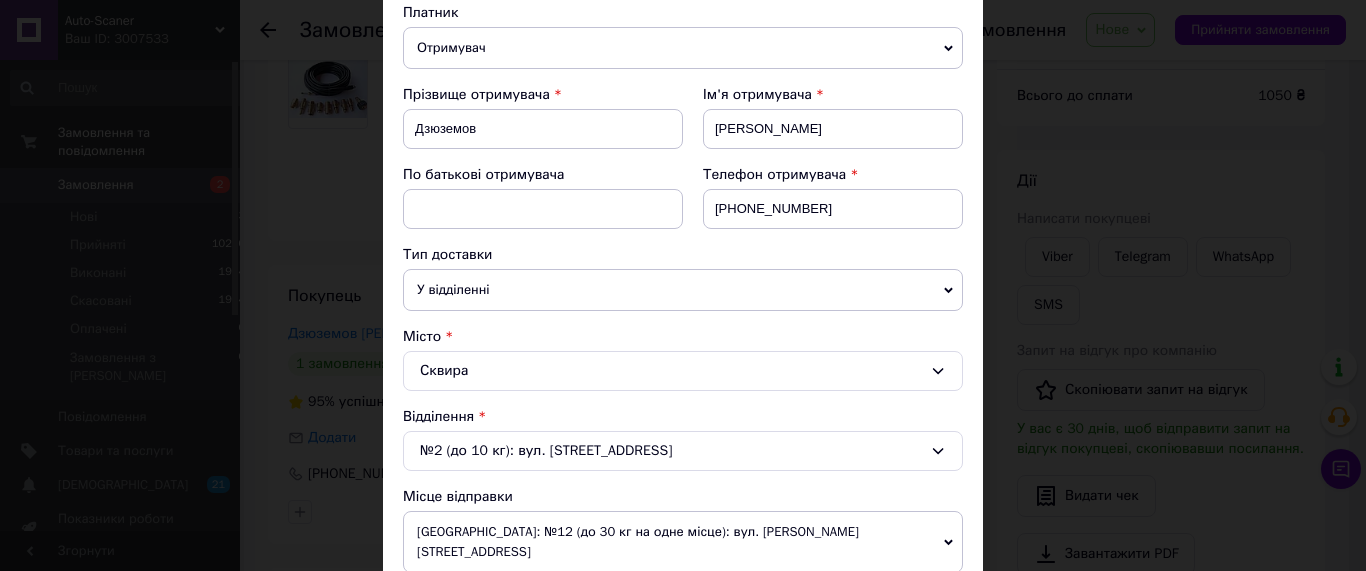 scroll, scrollTop: 0, scrollLeft: 0, axis: both 